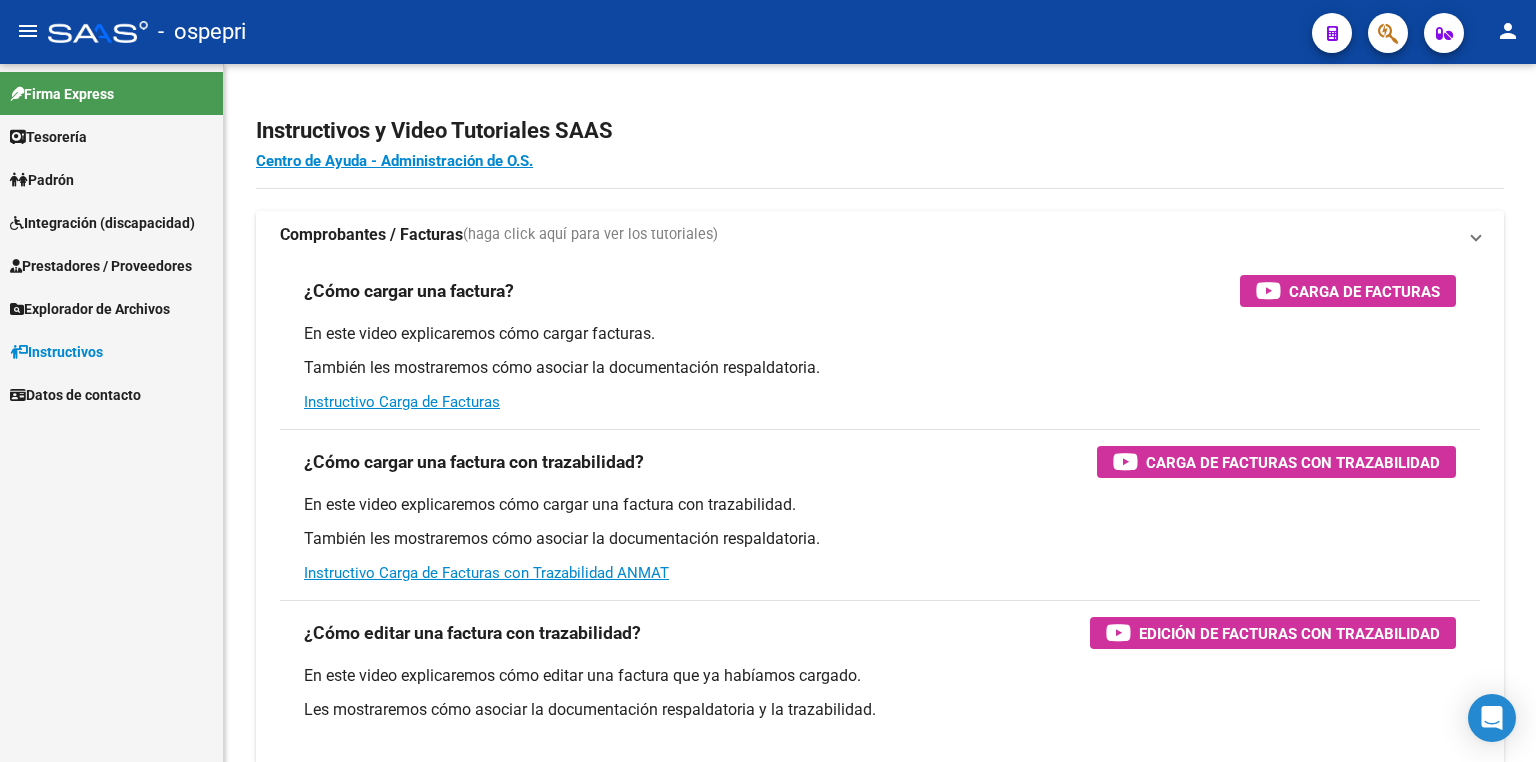 scroll, scrollTop: 0, scrollLeft: 0, axis: both 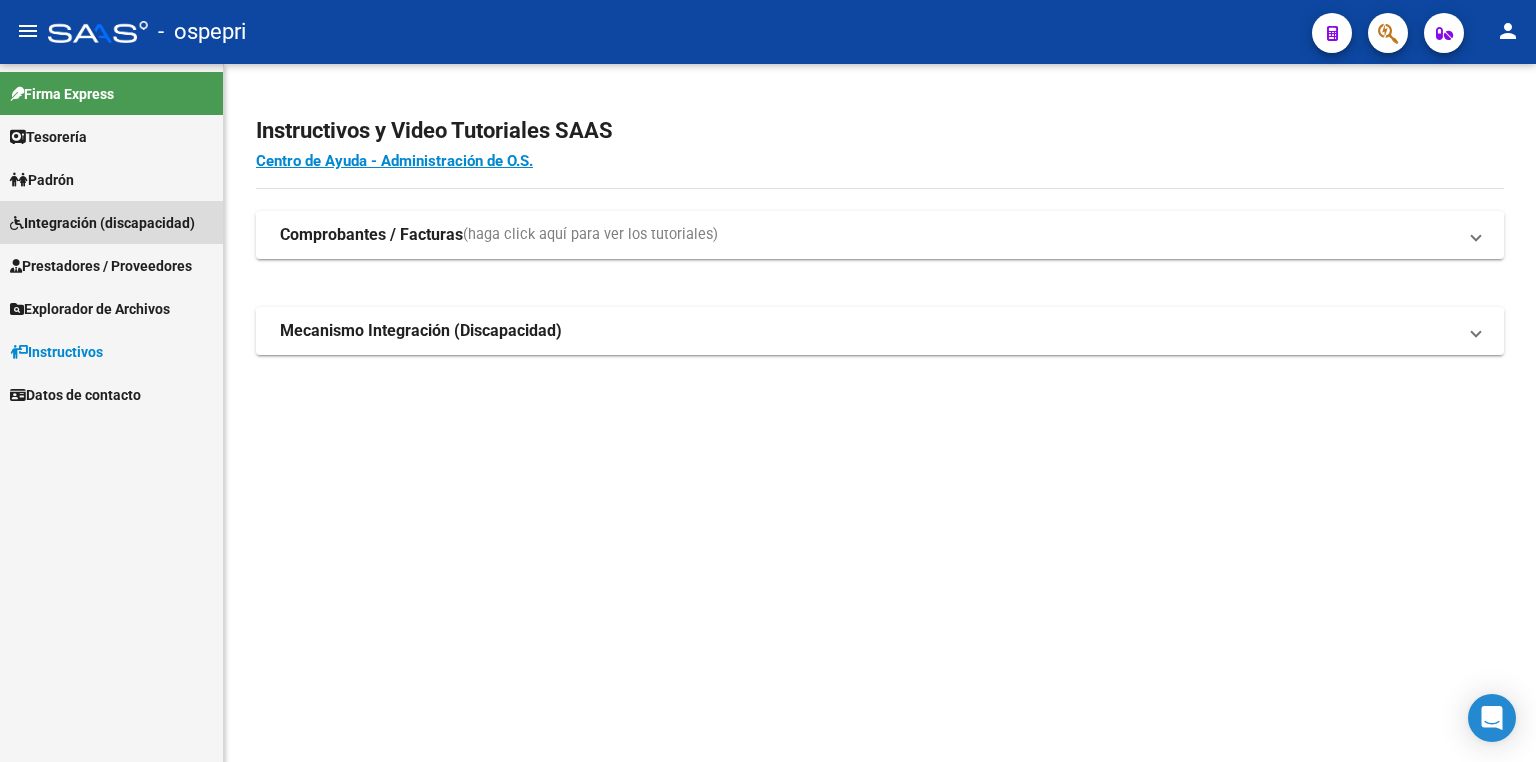 click on "Integración (discapacidad)" at bounding box center (102, 223) 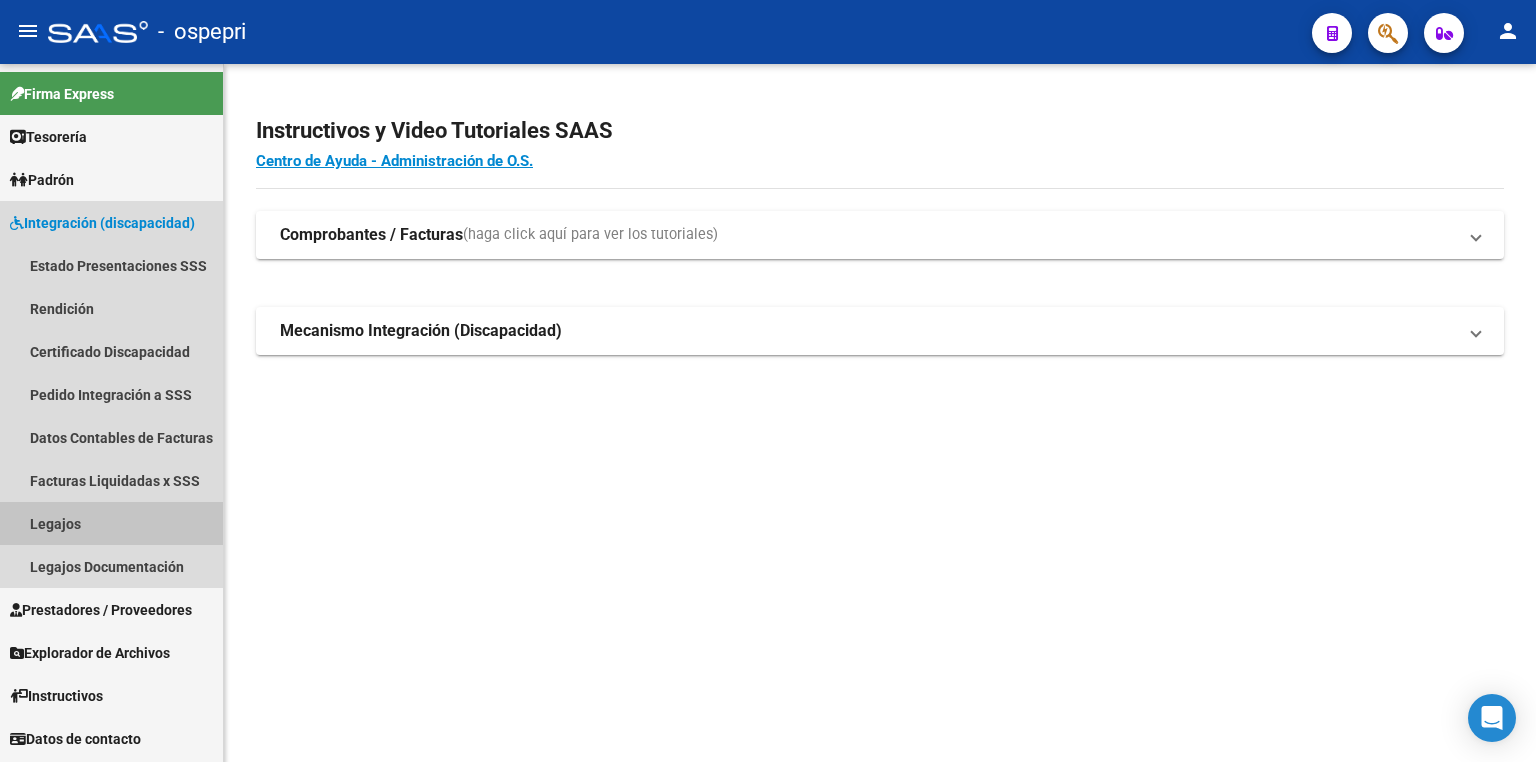 click on "Legajos" at bounding box center (111, 523) 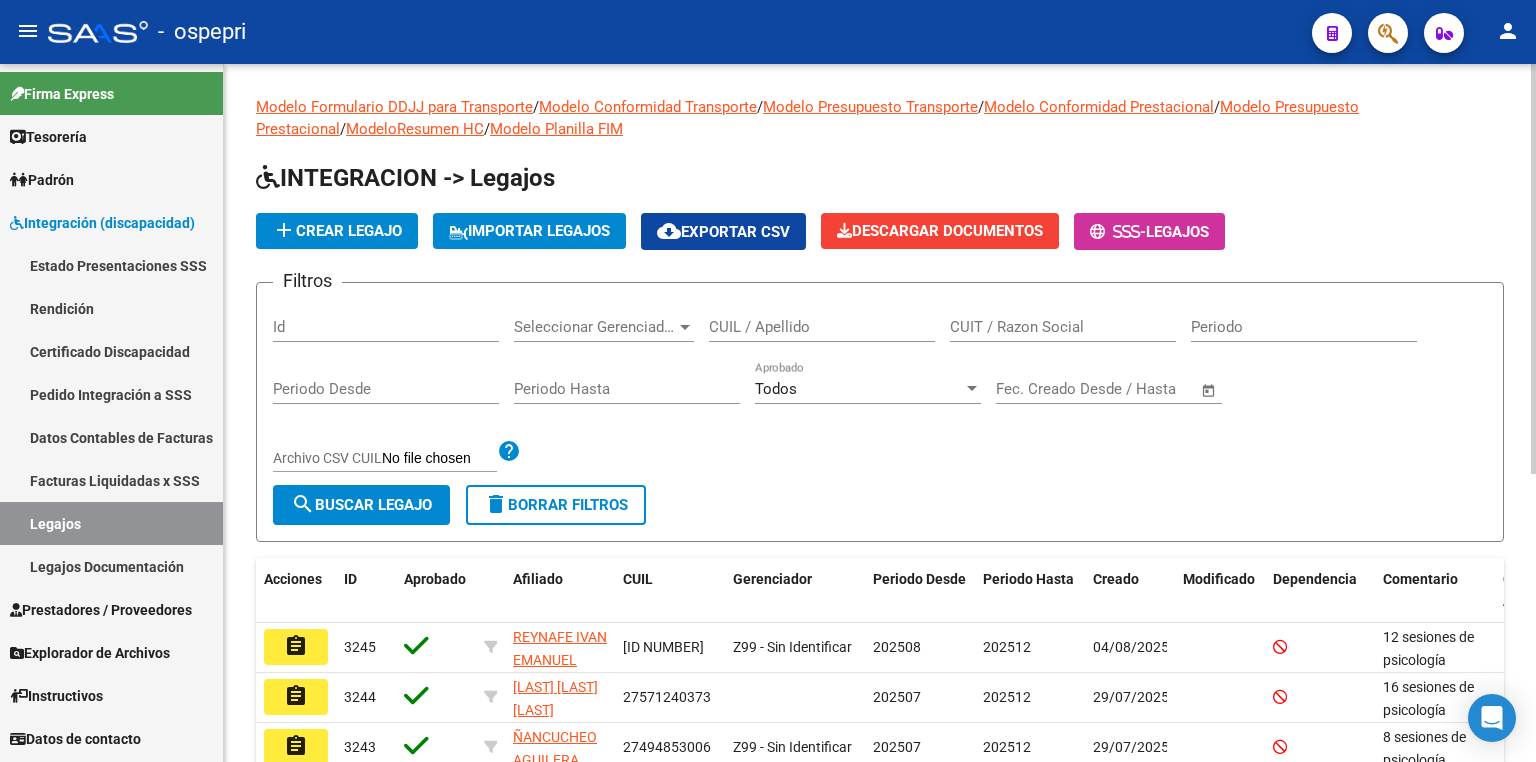 click on "CUIL / Apellido" at bounding box center [822, 327] 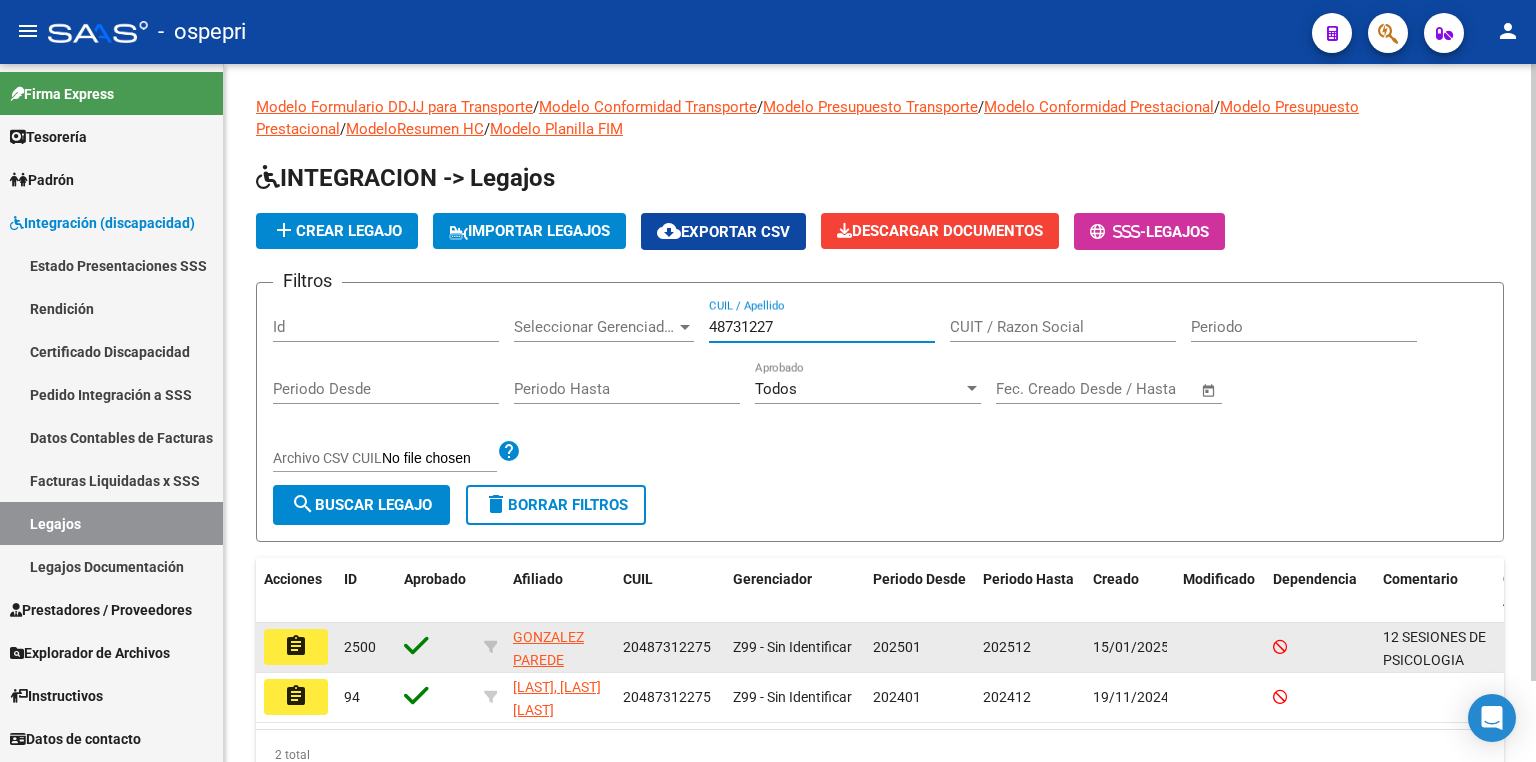 type on "48731227" 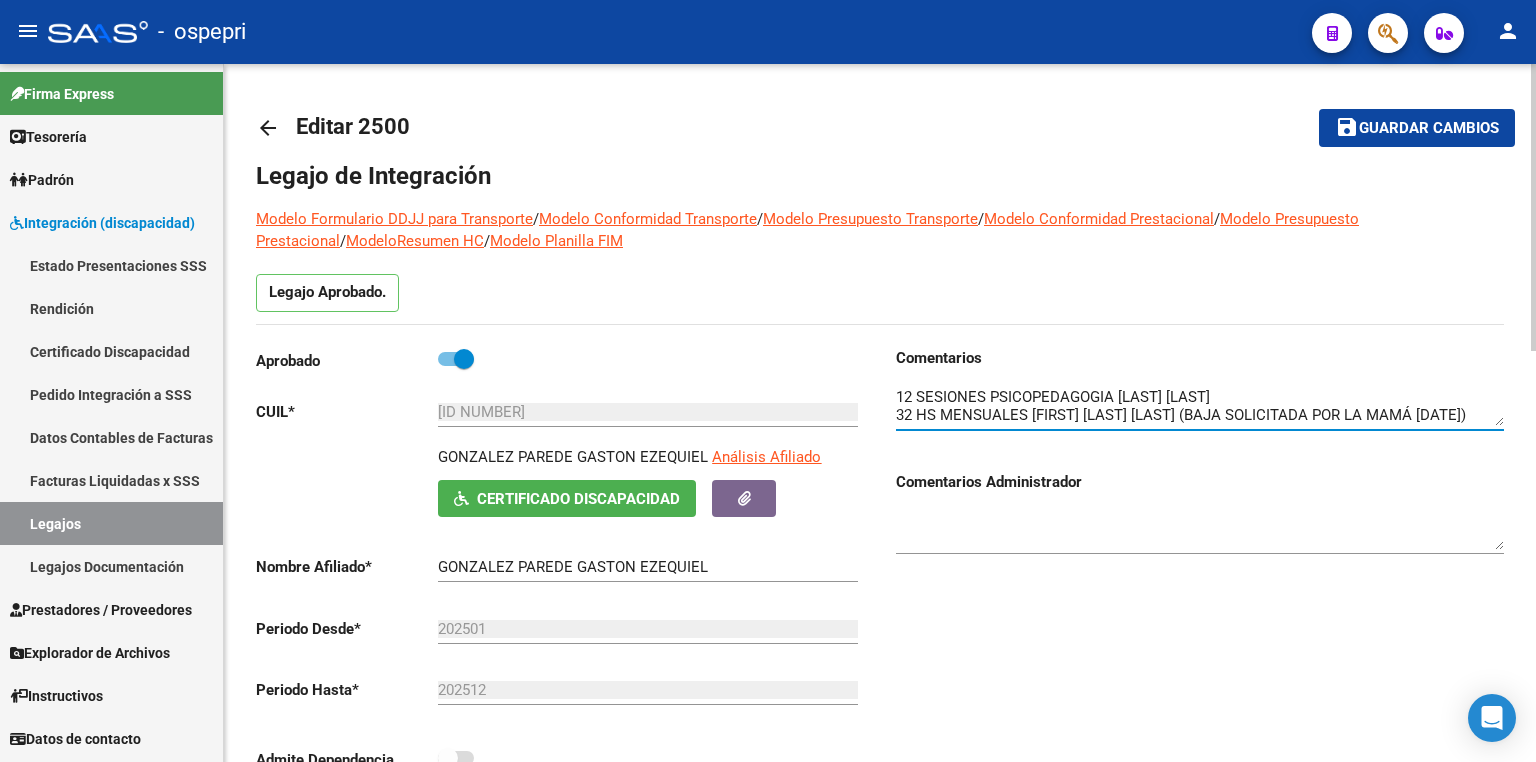 scroll, scrollTop: 36, scrollLeft: 0, axis: vertical 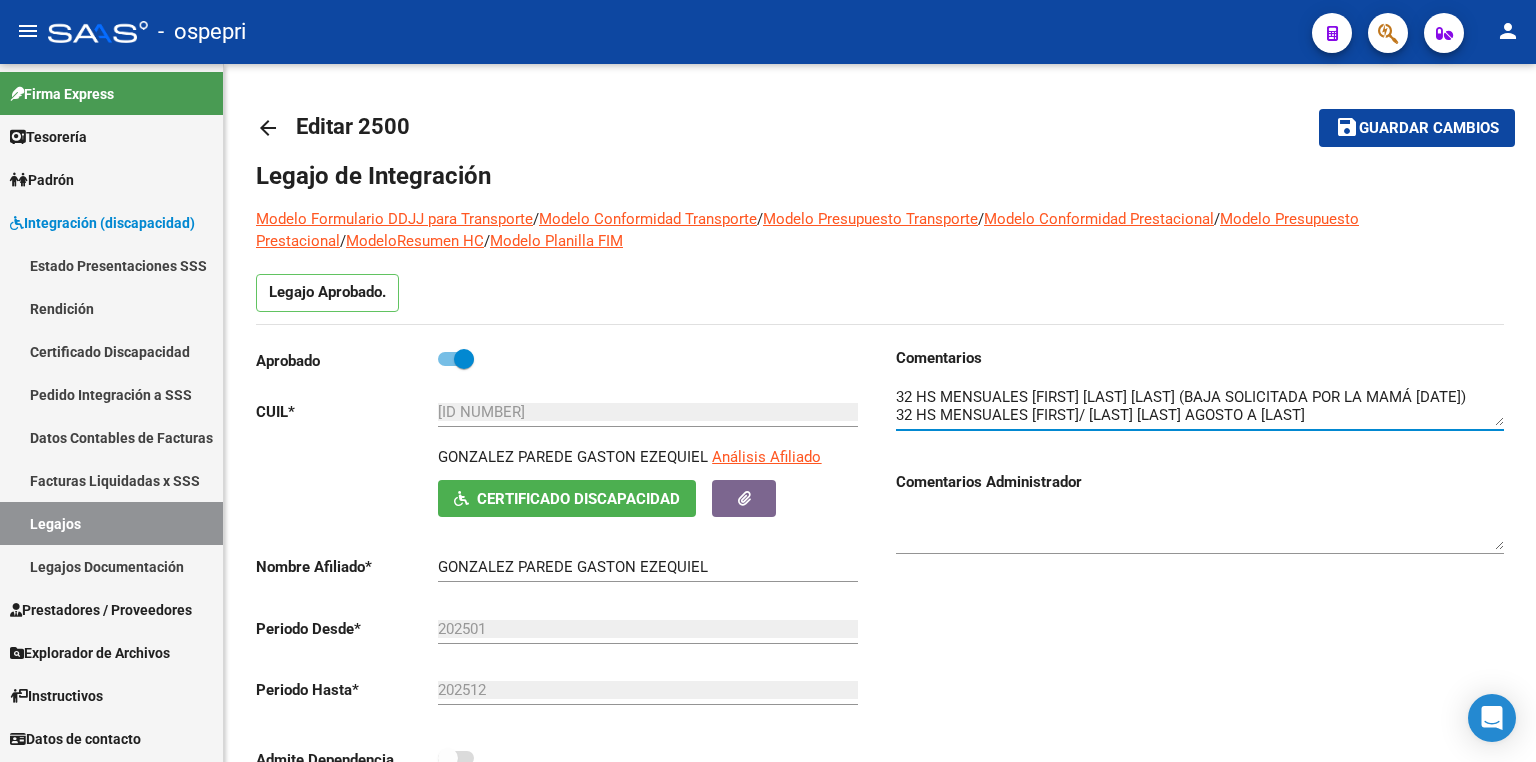 type on "12 SESIONES DE PSICOLOGIA [LAST] [LAST]
12 SESIONES PSICOPEDAGOGIA [LAST] [LAST]
32 HS MENSUALES [FIRST] [LAST] [LAST] (BAJA SOLICITADA POR LA MAMÁ [DATE])
32 HS MENSUALES [FIRST]/ [LAST] [LAST] AGOSTO A [LAST]" 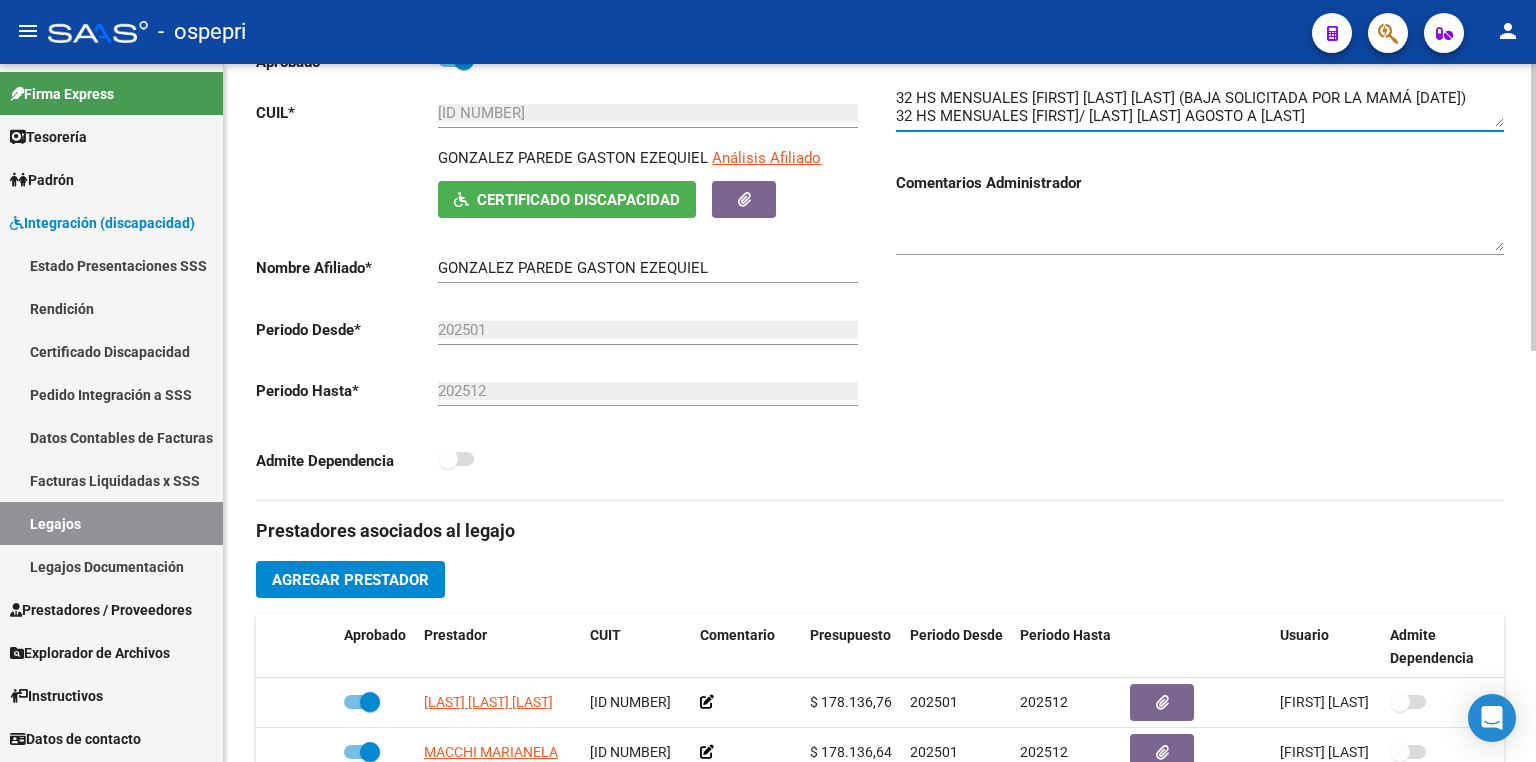 scroll, scrollTop: 400, scrollLeft: 0, axis: vertical 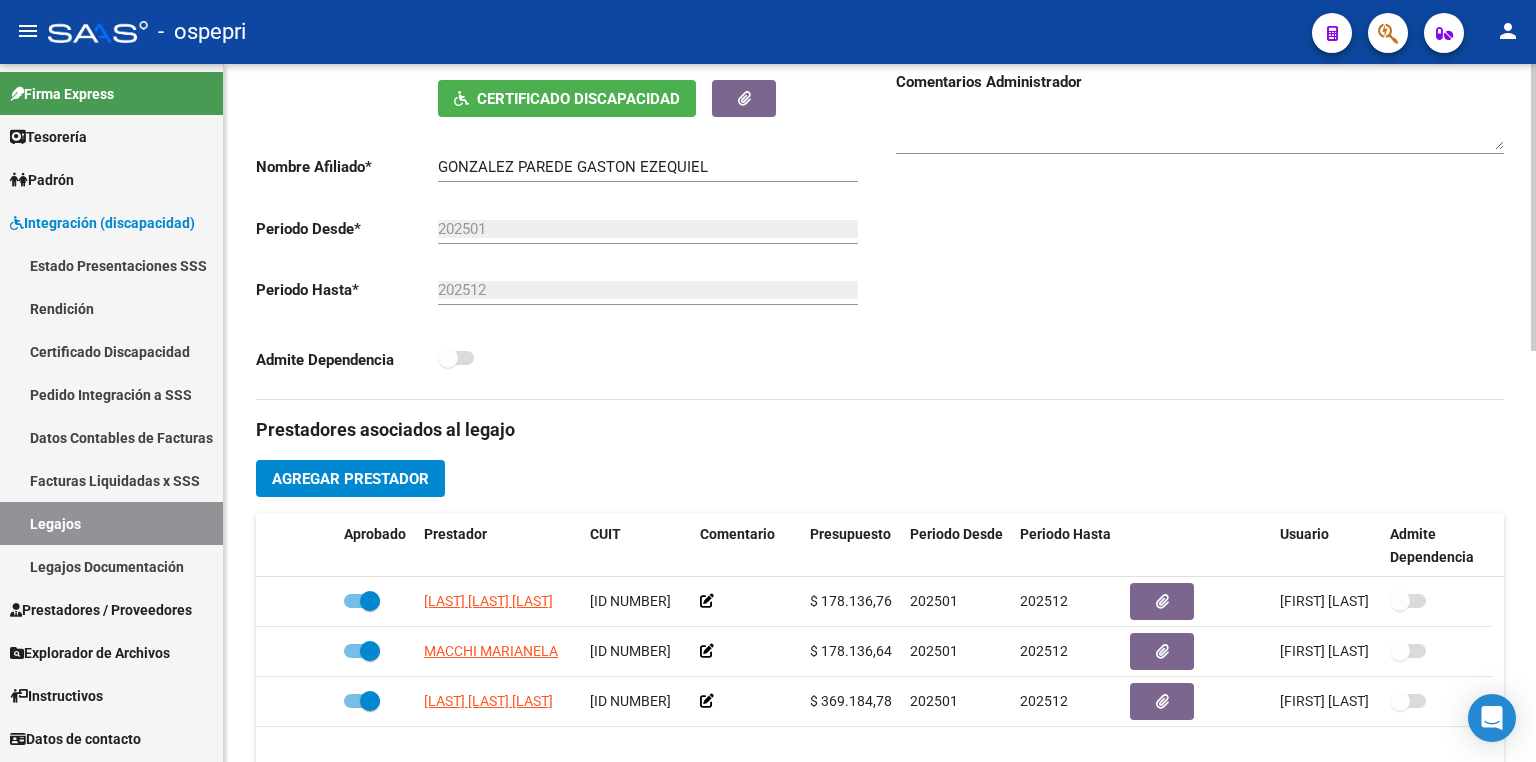 click on "Agregar Prestador" 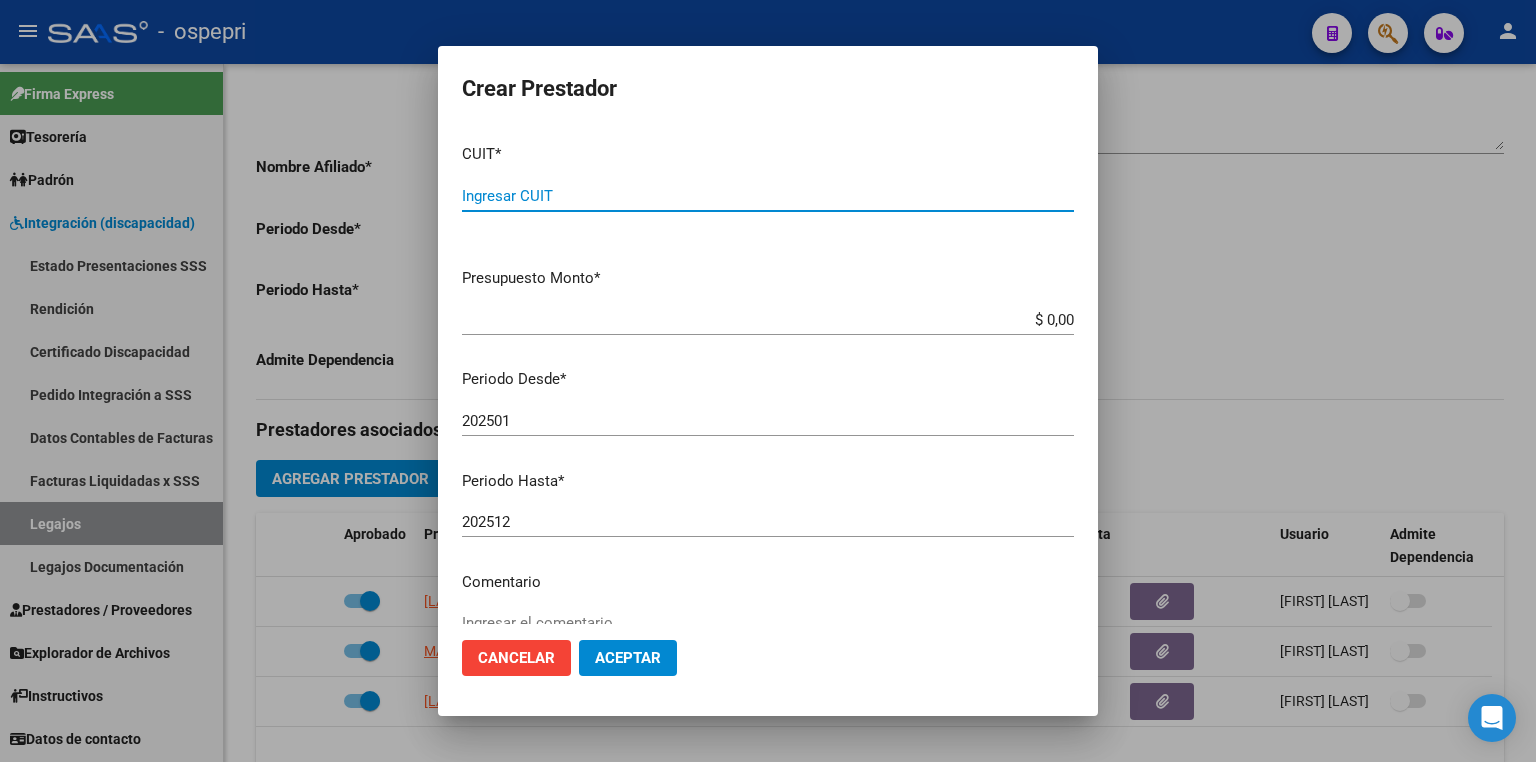 paste on "[ID NUMBER]" 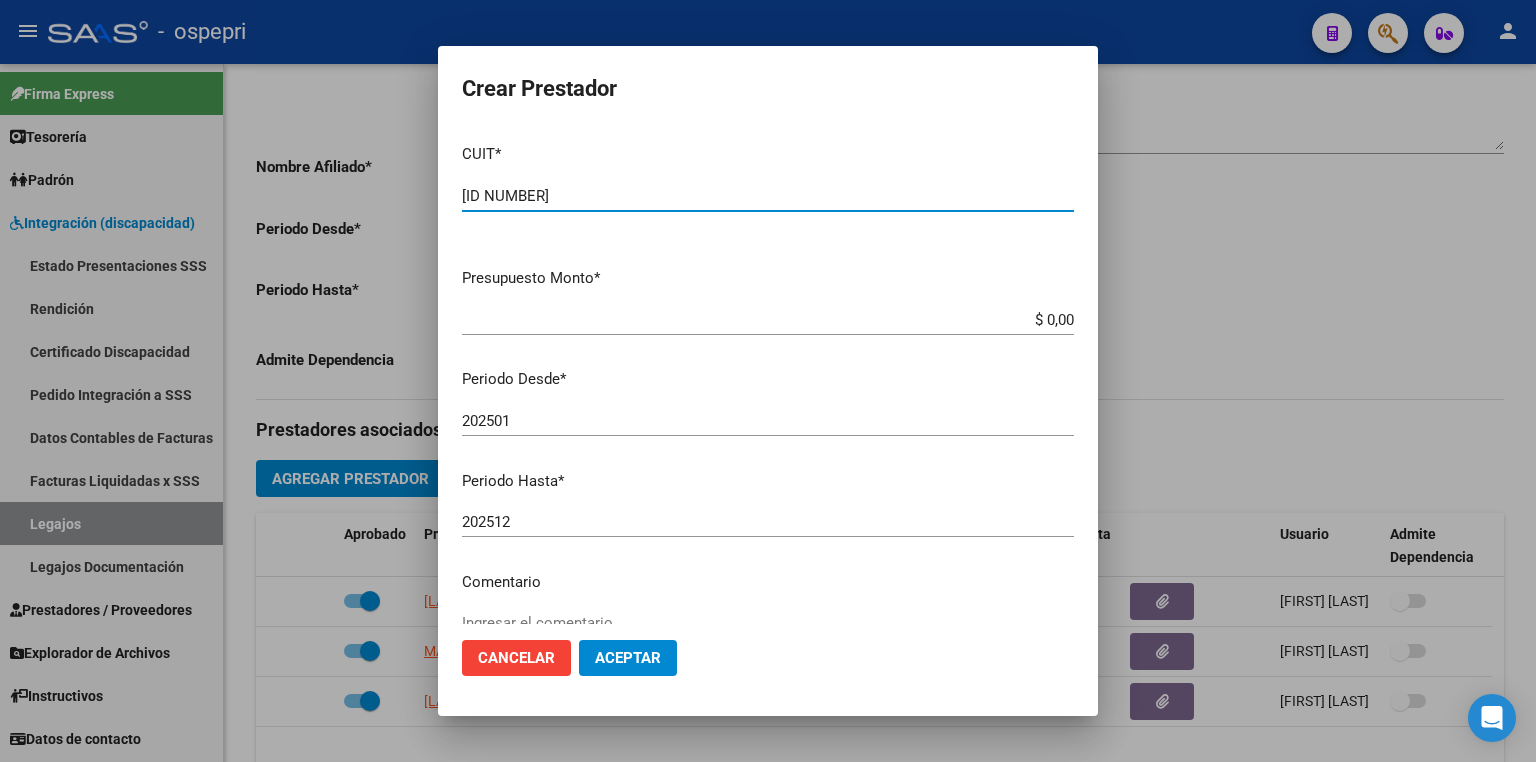 type on "[ID NUMBER]" 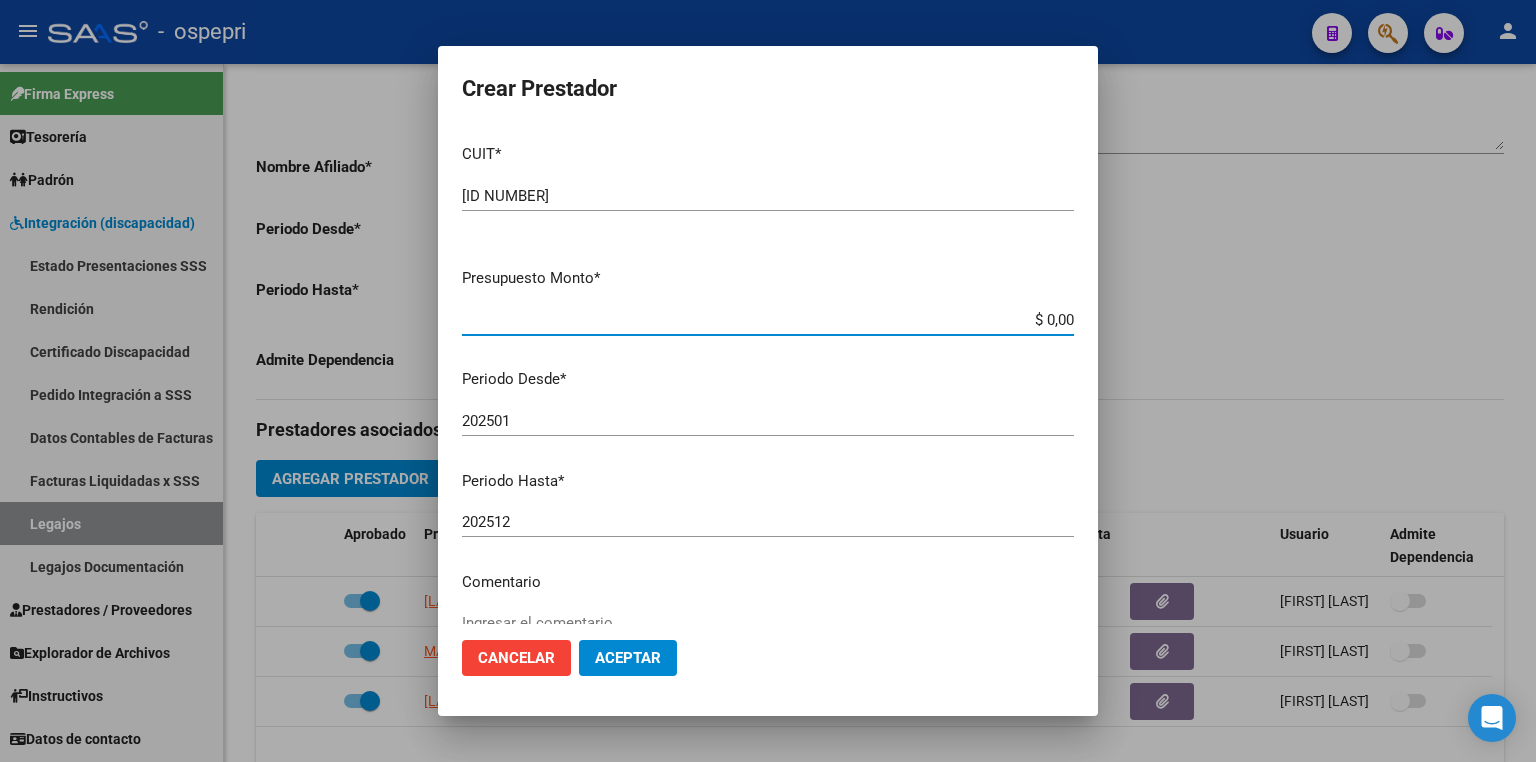drag, startPoint x: 1007, startPoint y: 320, endPoint x: 1157, endPoint y: 319, distance: 150.00333 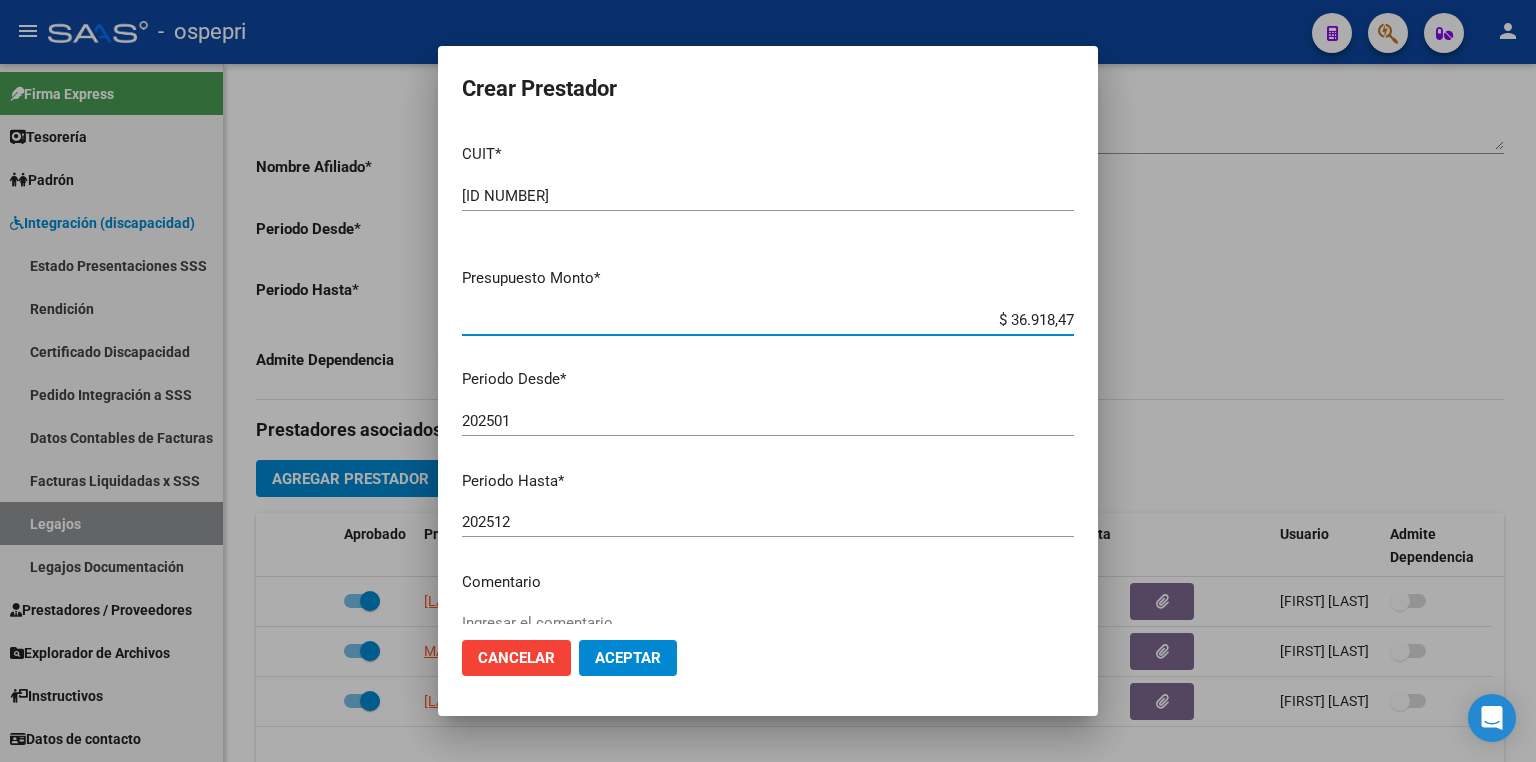 type on "$ 369.184,78" 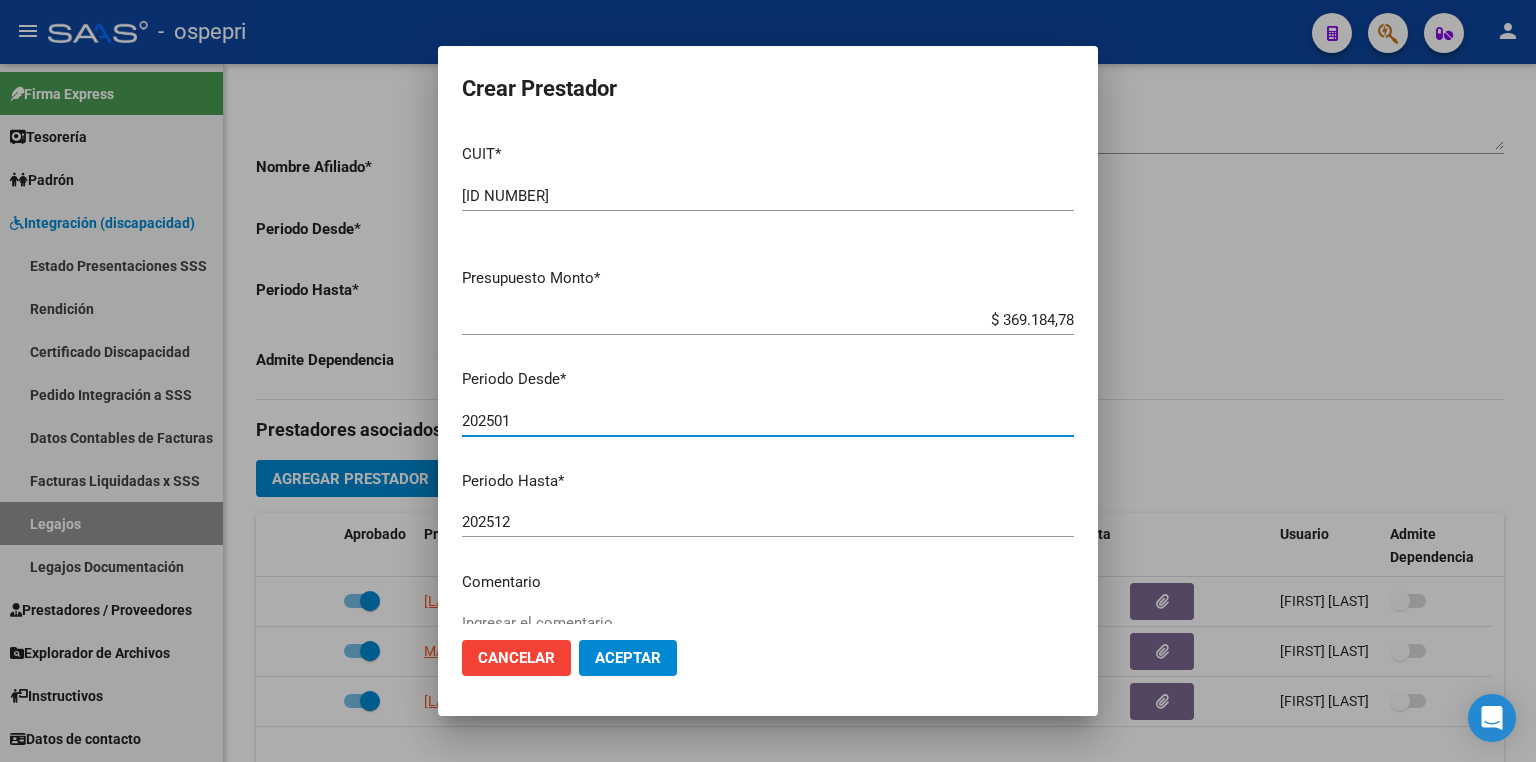 click on "202501" at bounding box center (768, 421) 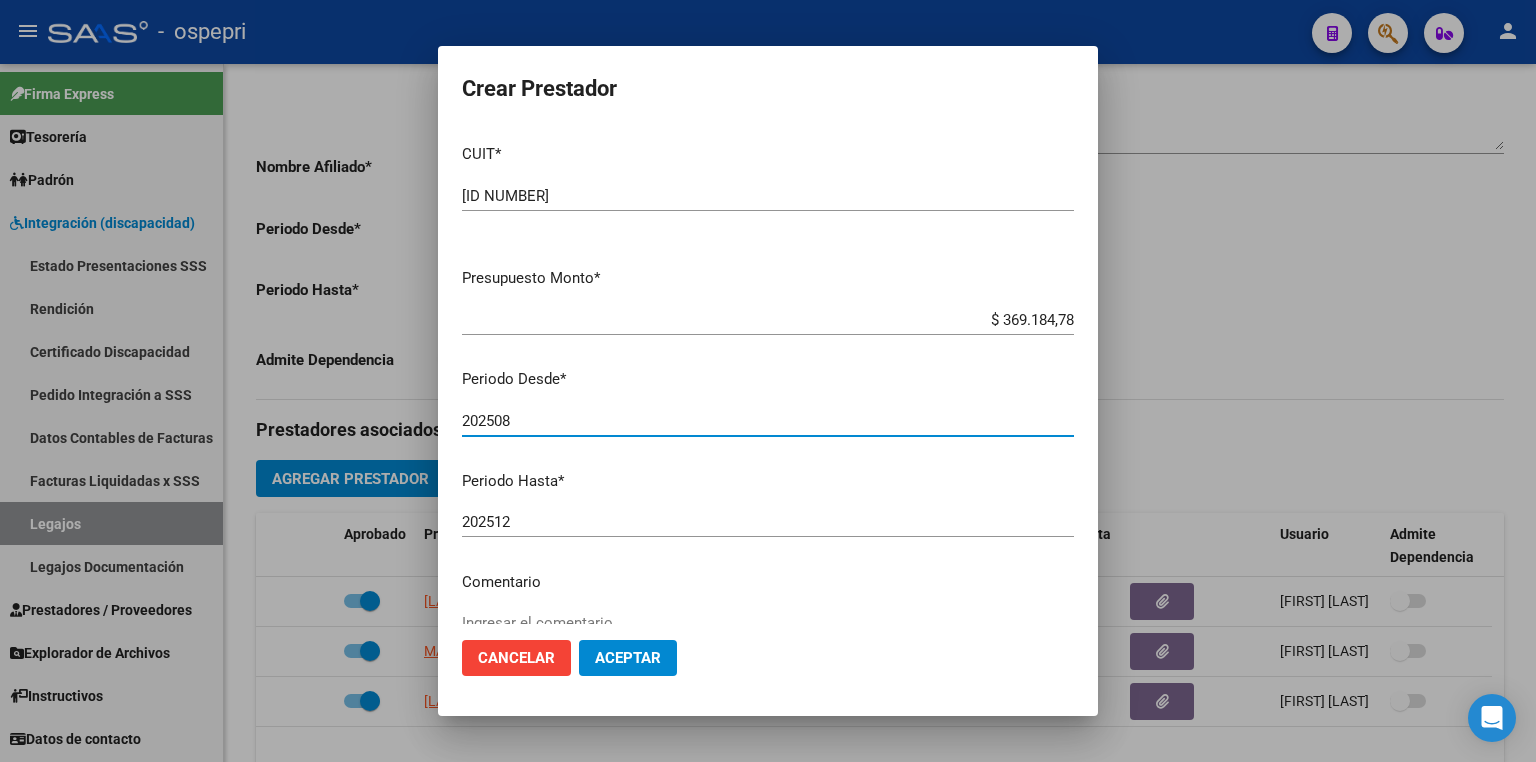 type on "202508" 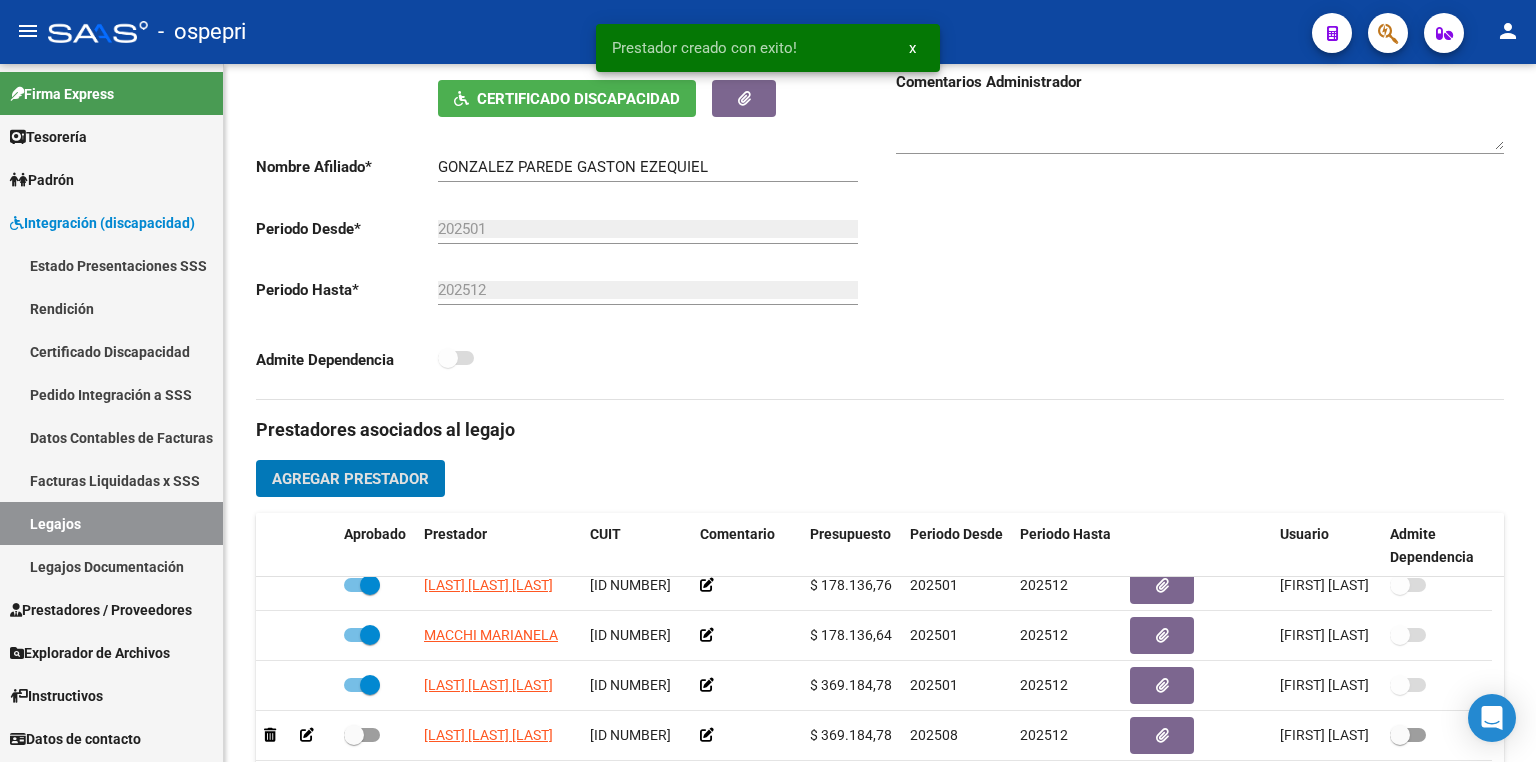 scroll, scrollTop: 20, scrollLeft: 0, axis: vertical 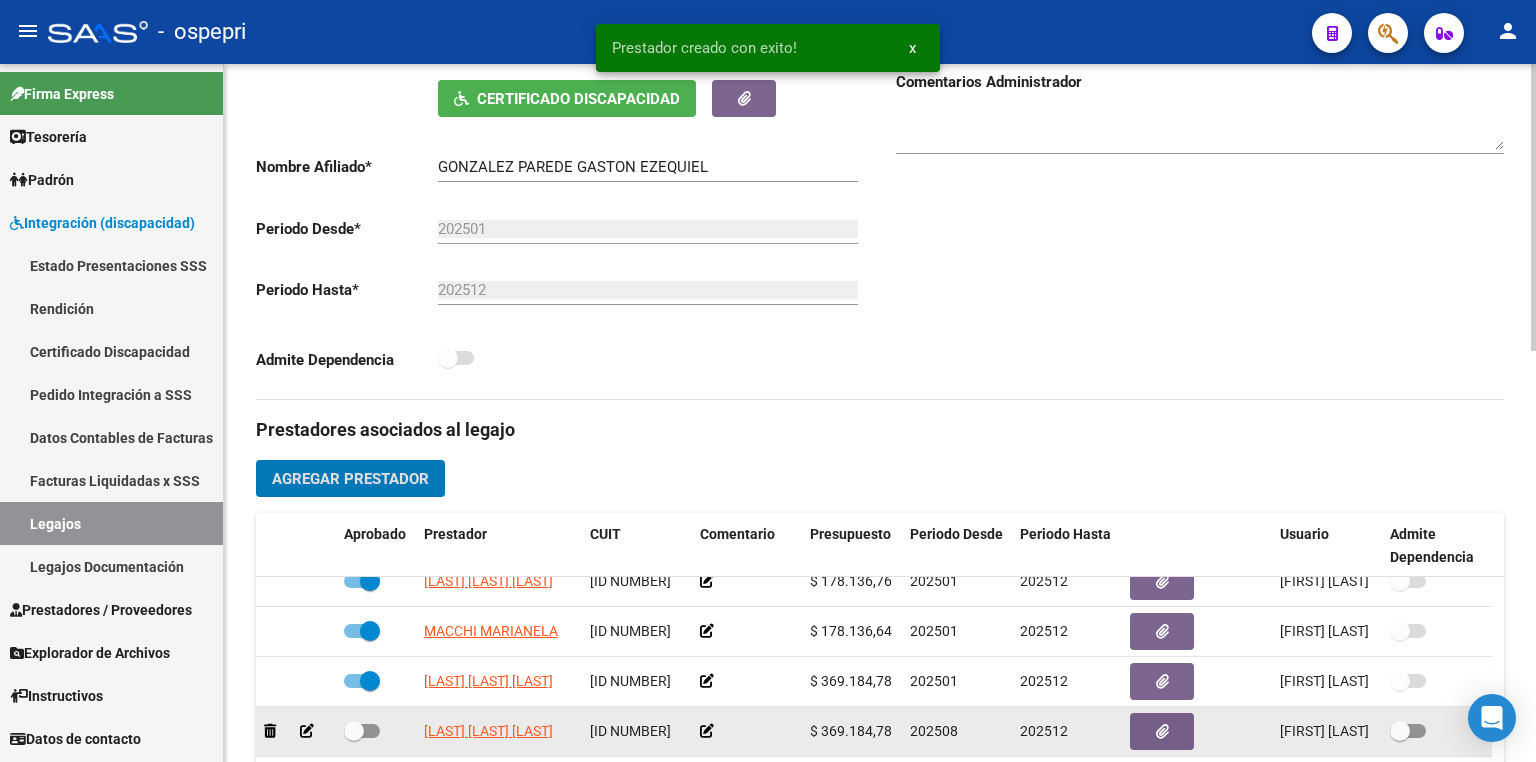 click at bounding box center [362, 731] 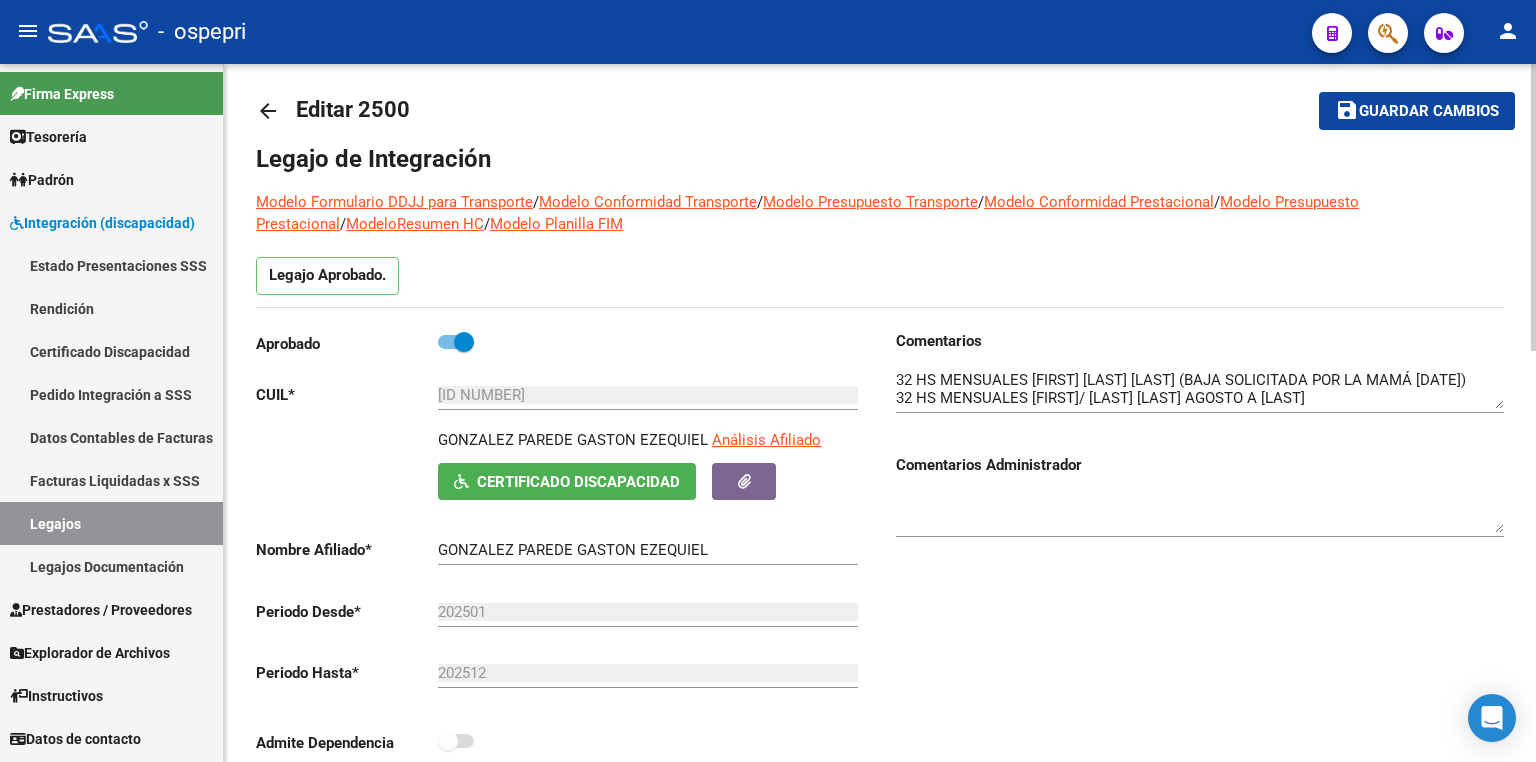 scroll, scrollTop: 0, scrollLeft: 0, axis: both 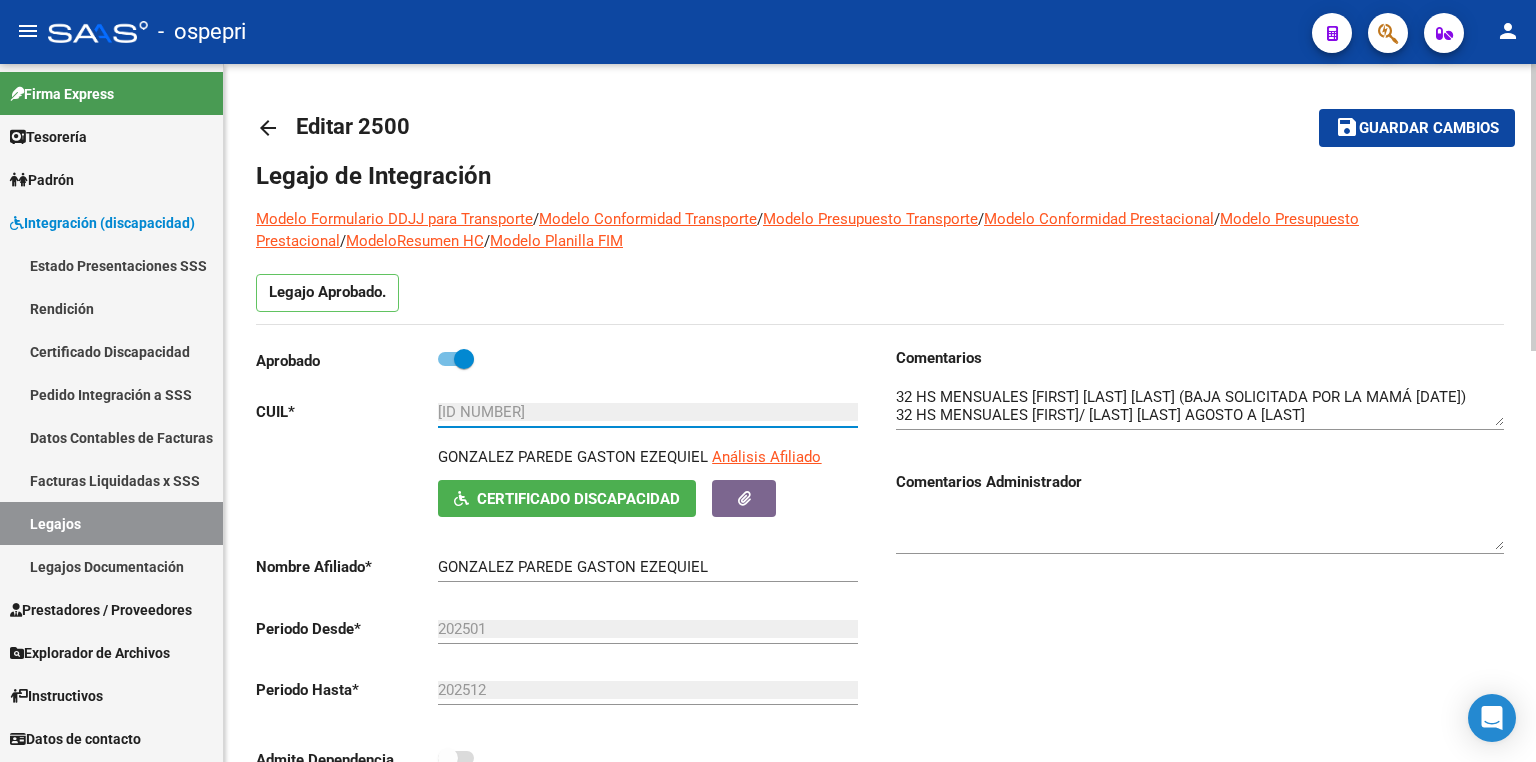 drag, startPoint x: 563, startPoint y: 408, endPoint x: 268, endPoint y: 409, distance: 295.0017 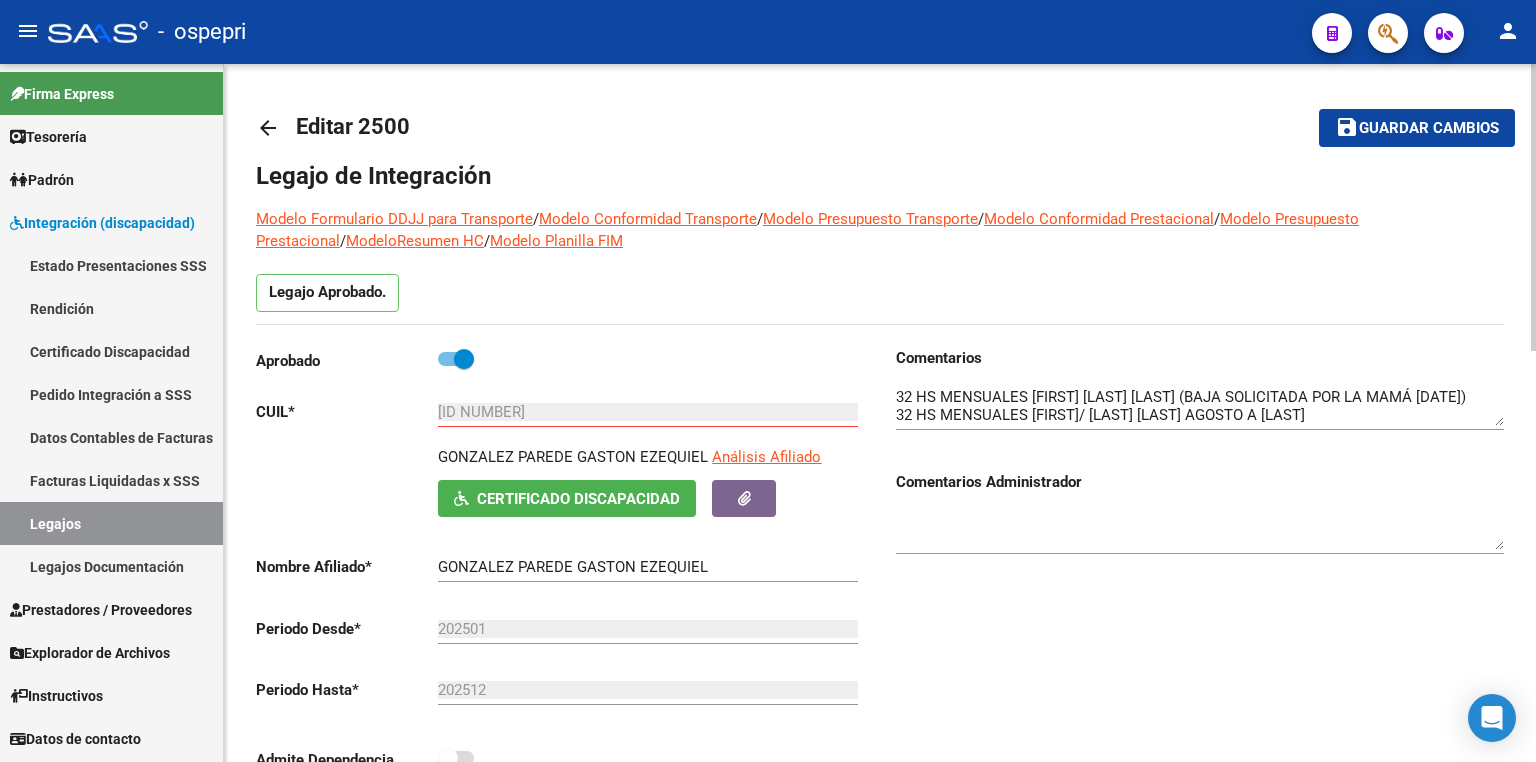 click on "Comentarios                                  Comentarios Administrador" 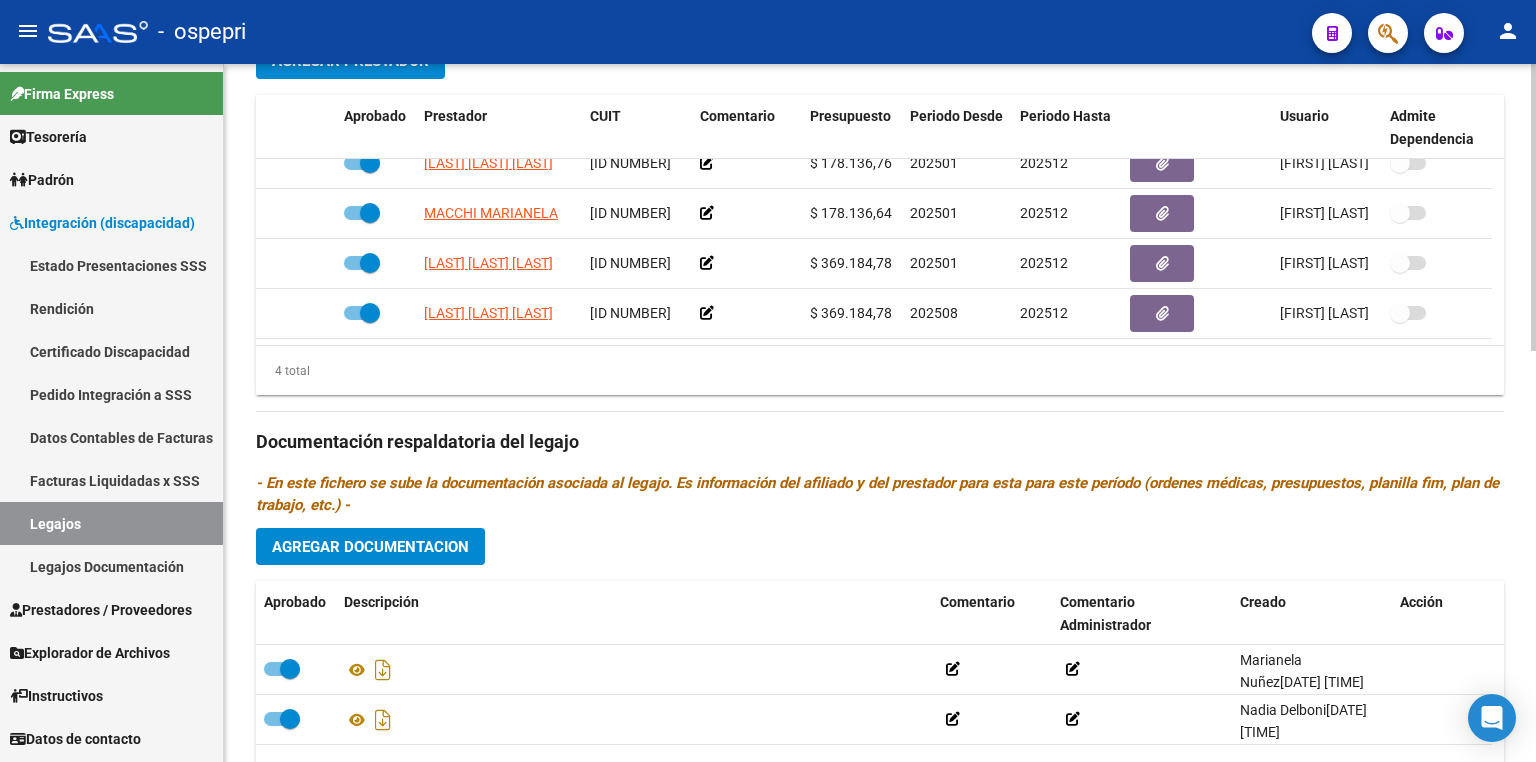 scroll, scrollTop: 999, scrollLeft: 0, axis: vertical 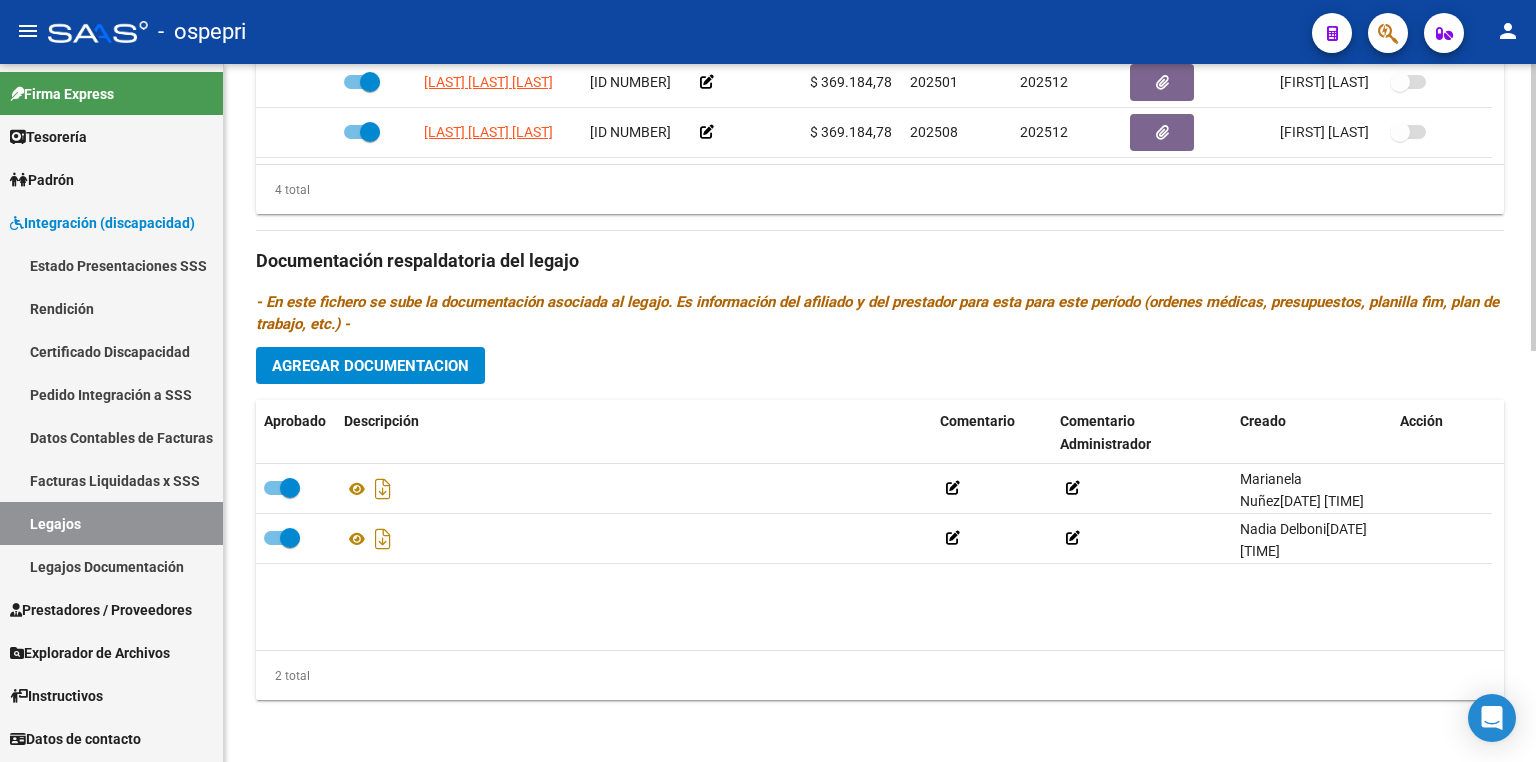 click on "Agregar Documentacion" 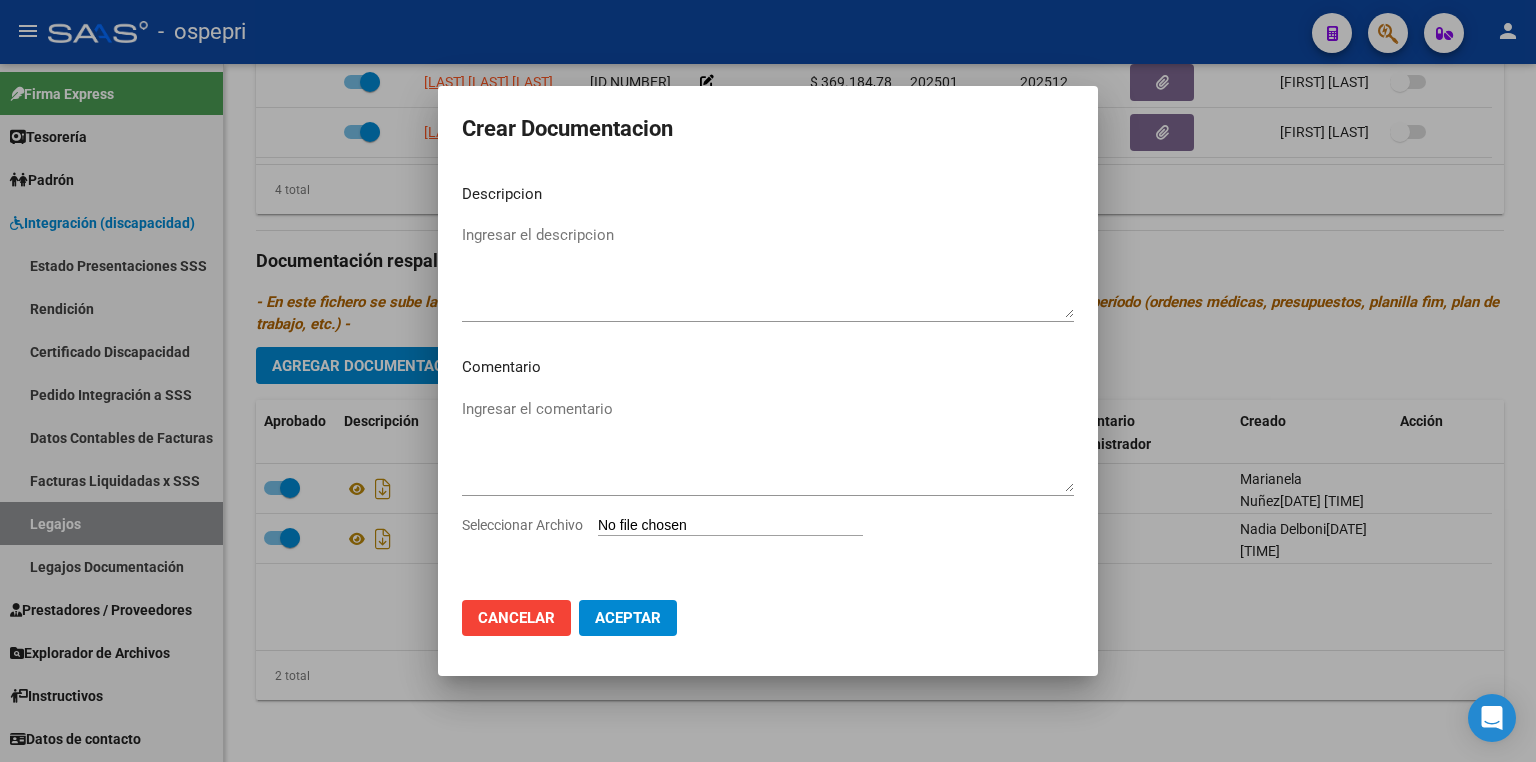 click on "Seleccionar Archivo" at bounding box center (730, 526) 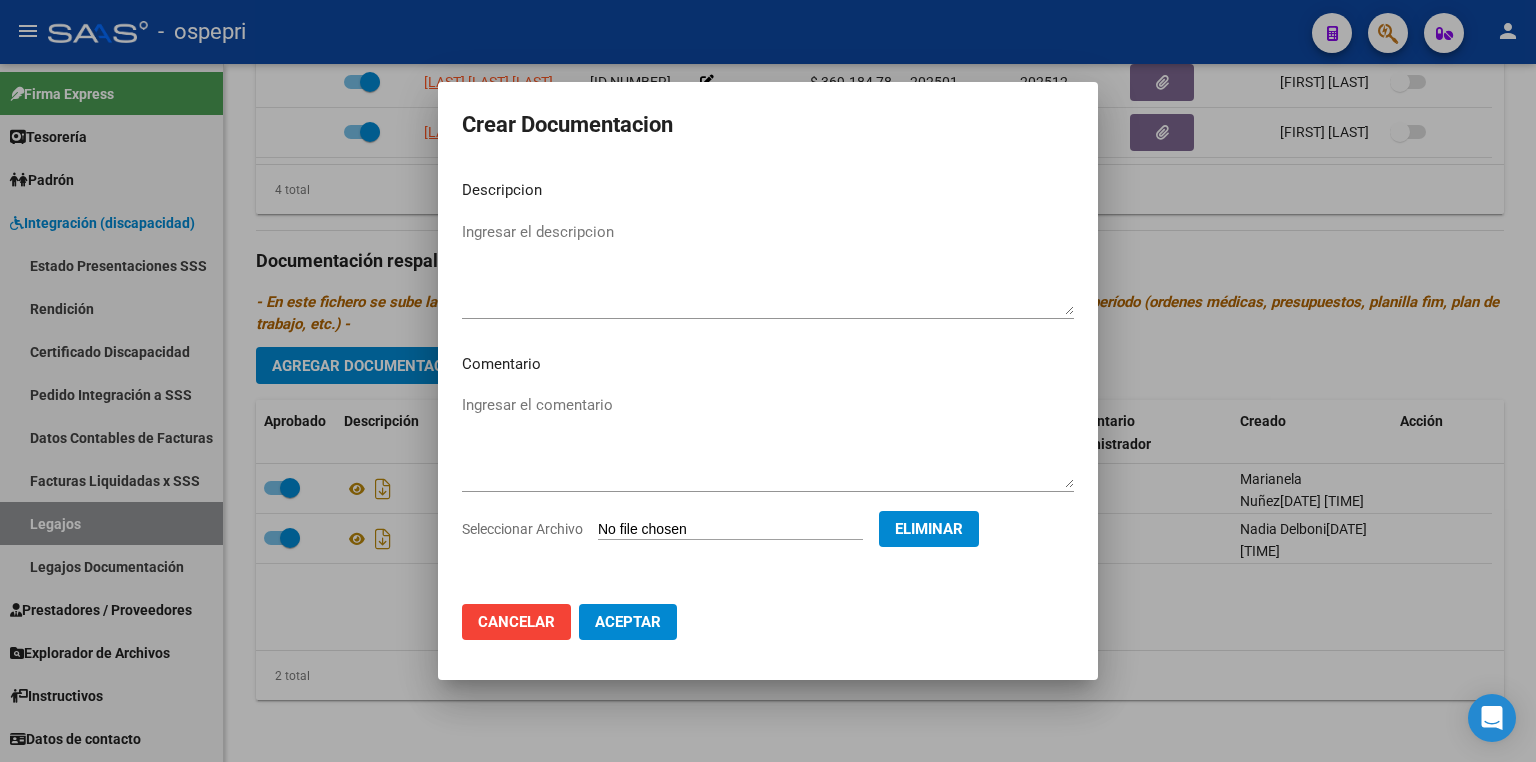 click on "Aceptar" 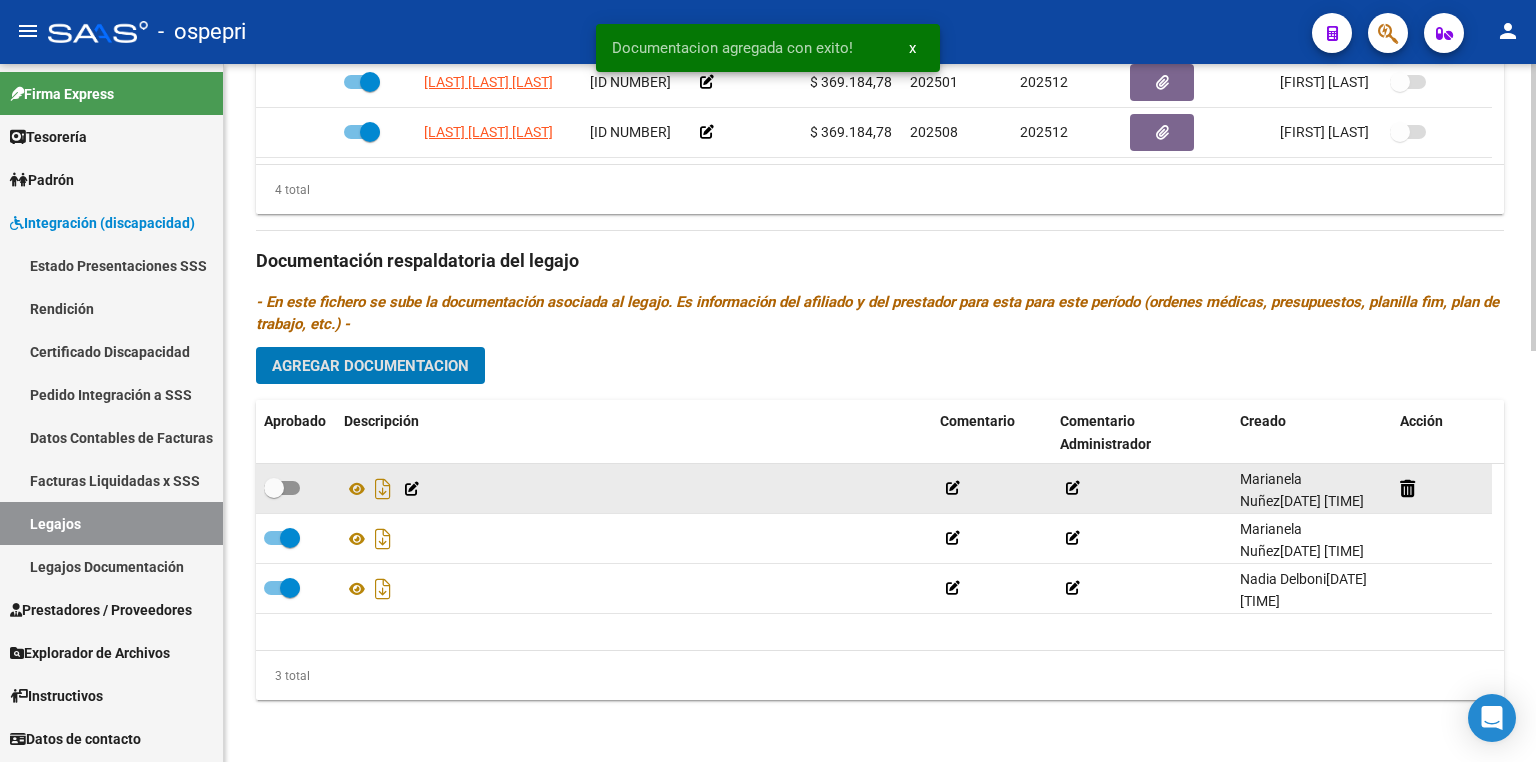 click at bounding box center [282, 488] 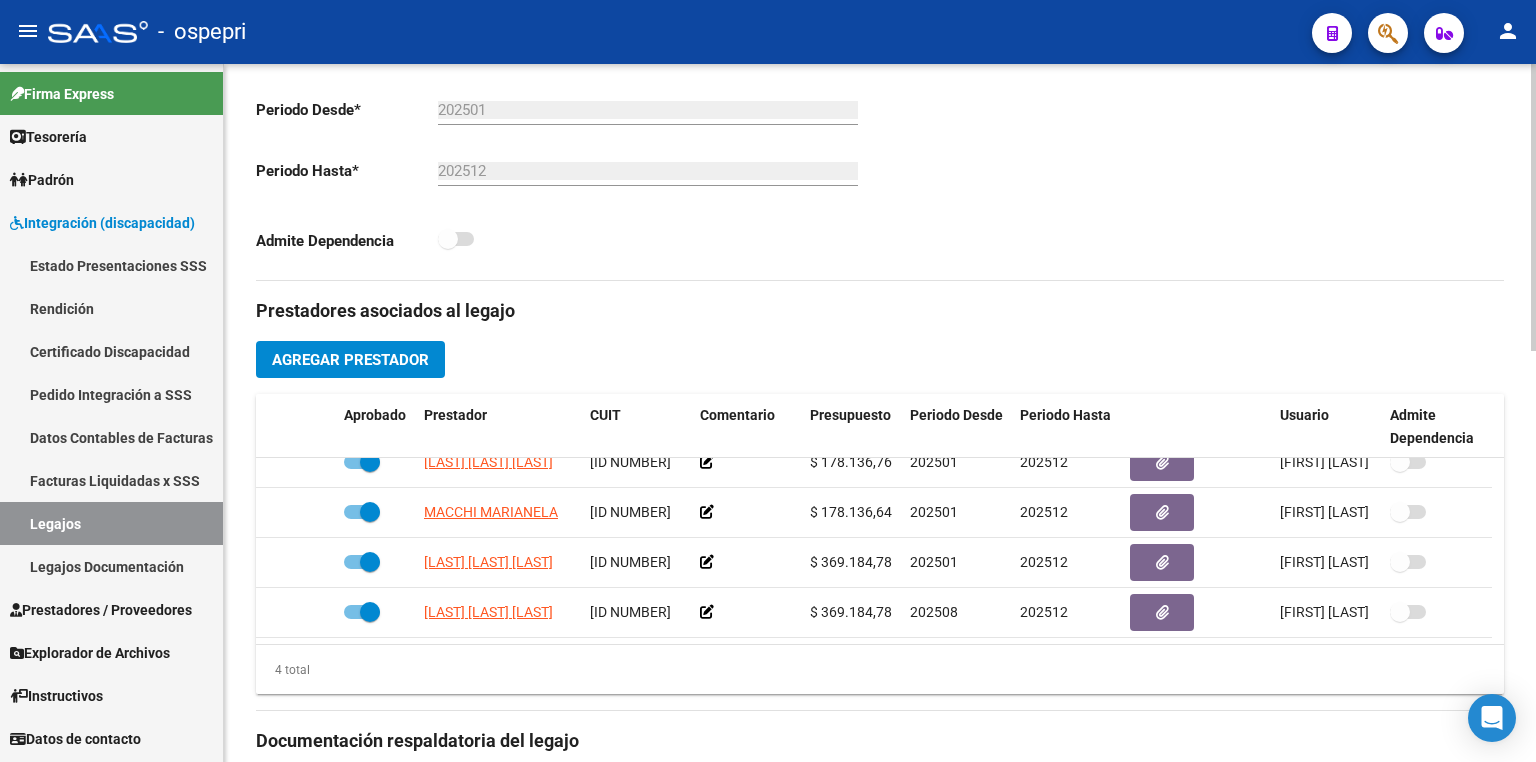 scroll, scrollTop: 39, scrollLeft: 0, axis: vertical 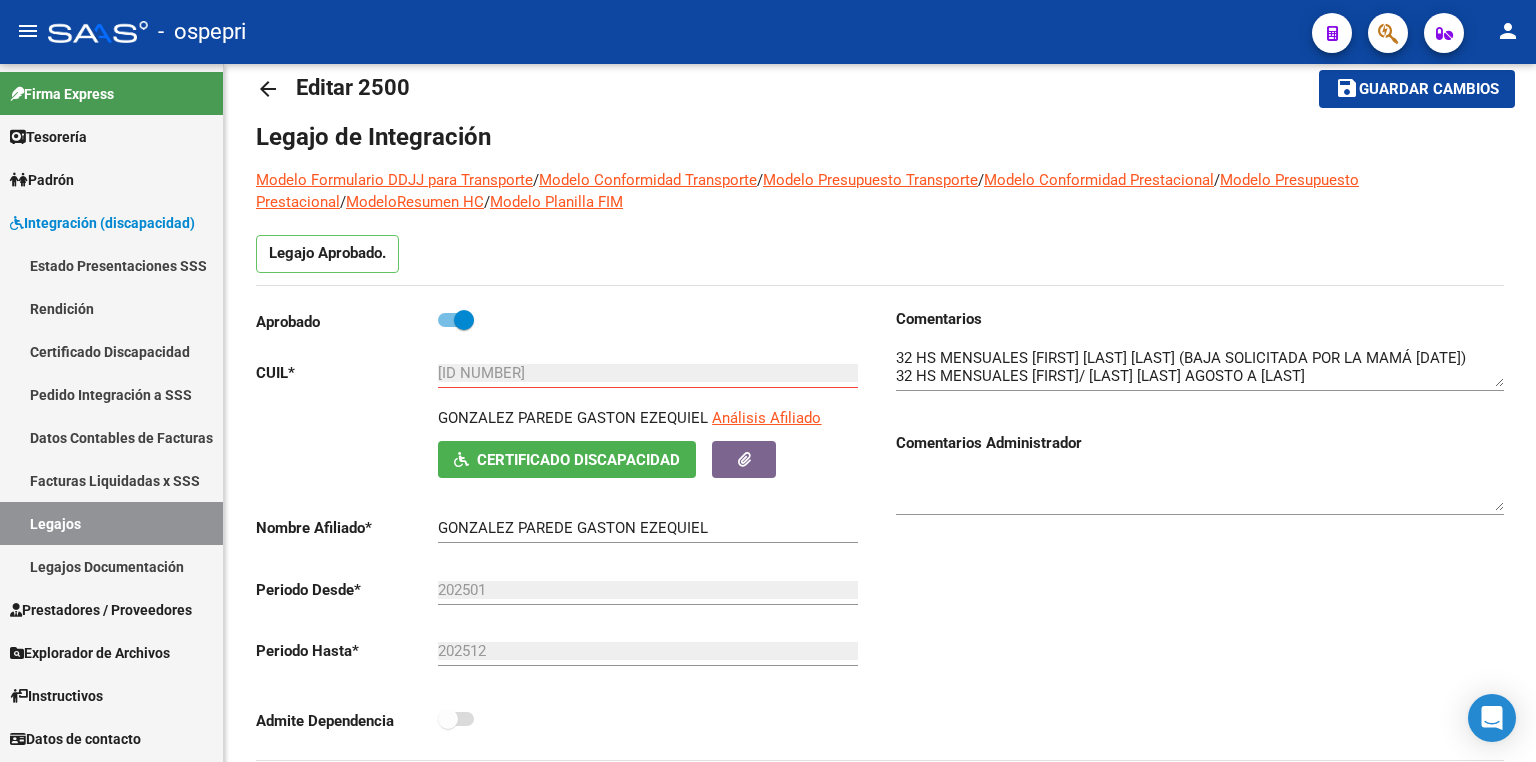 click on "Legajos" at bounding box center [111, 523] 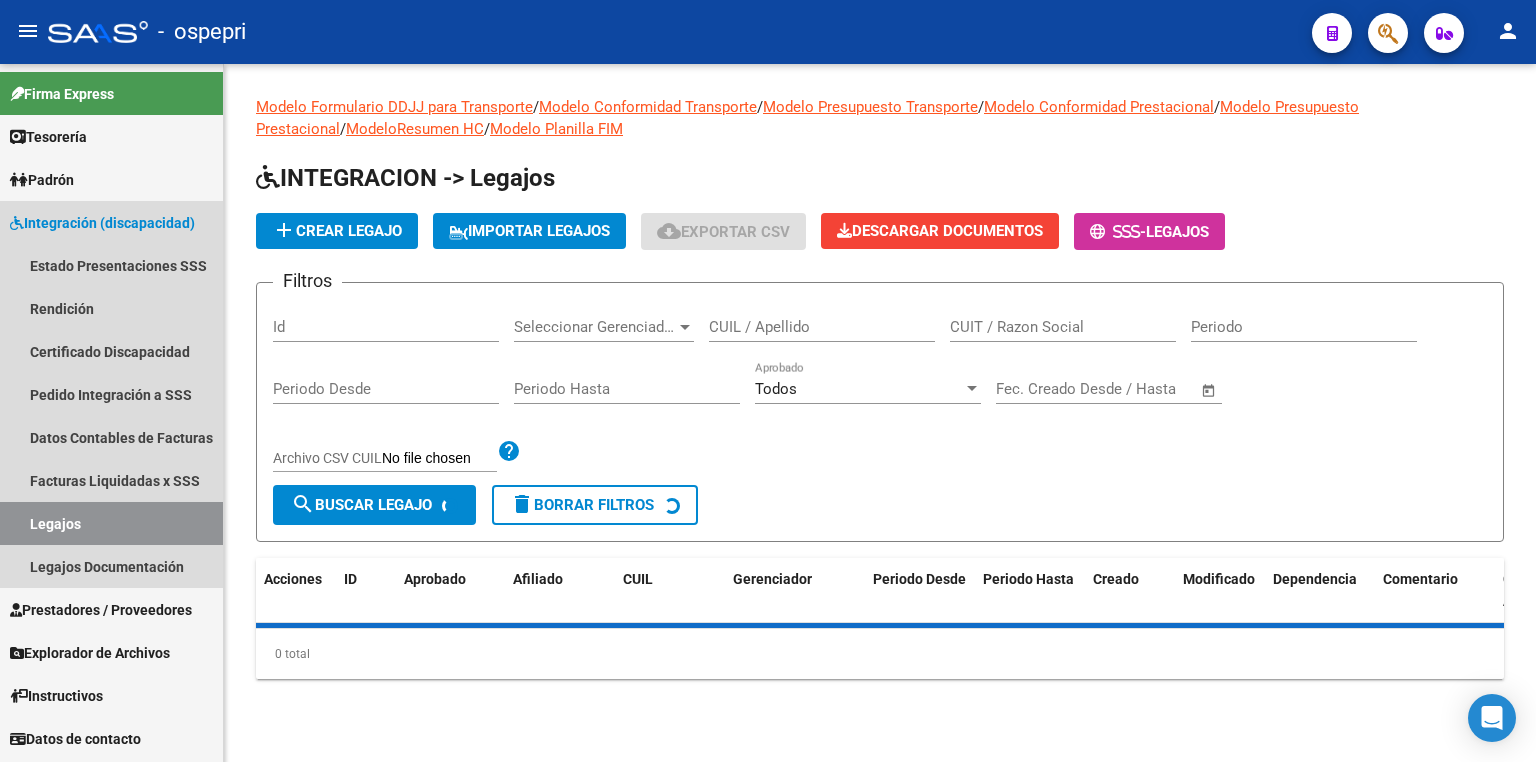 scroll, scrollTop: 0, scrollLeft: 0, axis: both 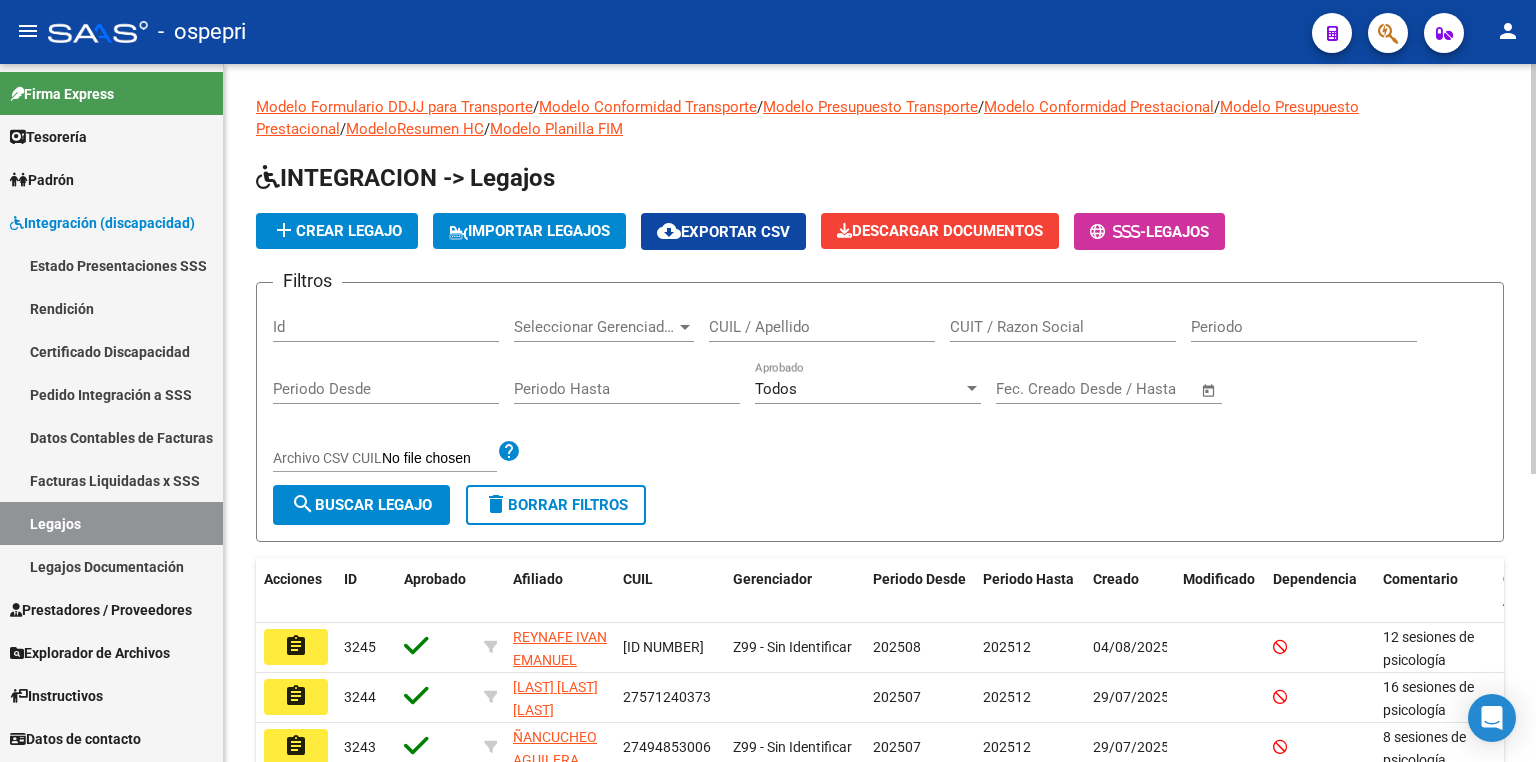 click on "CUIL / Apellido" at bounding box center (822, 327) 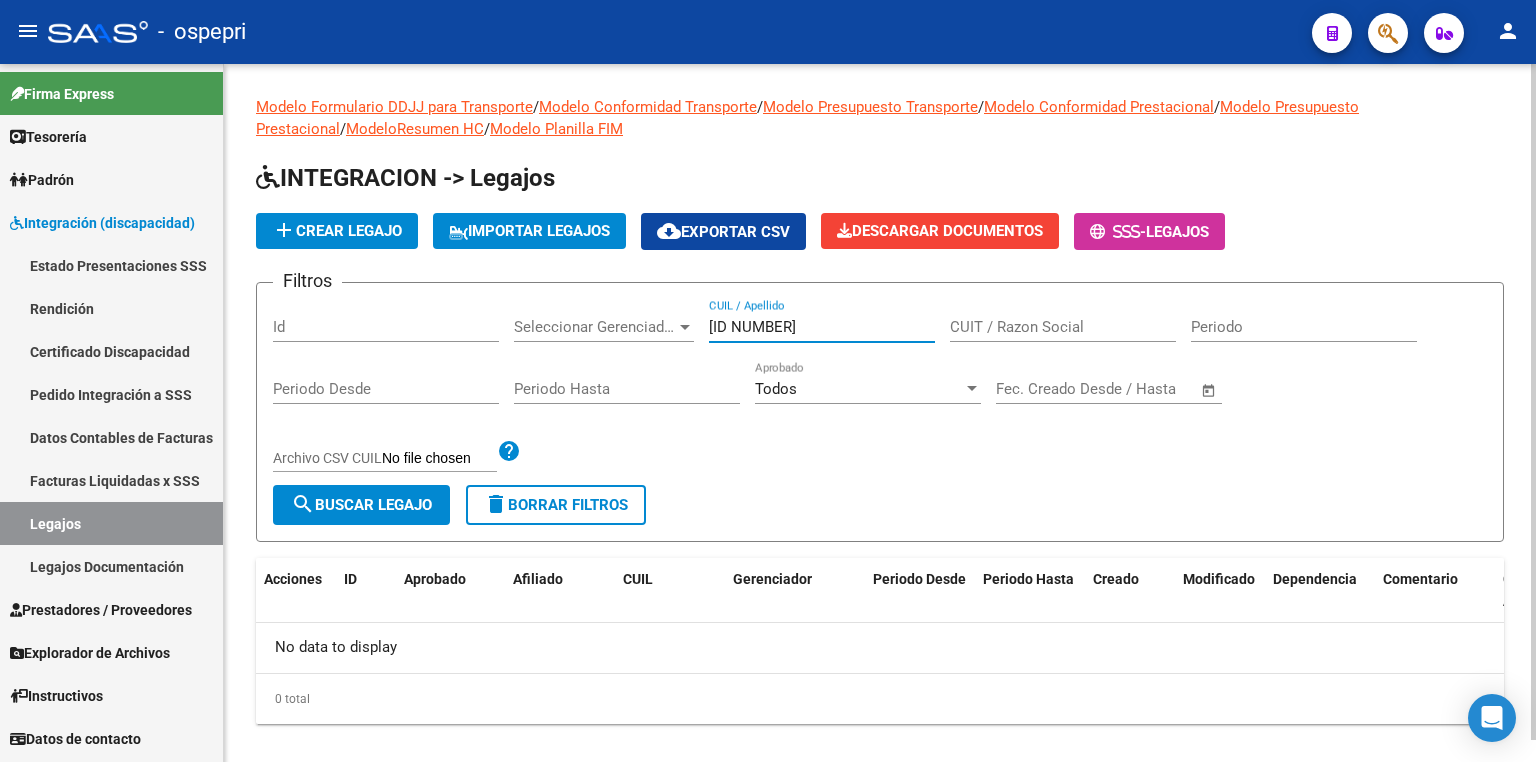click on "Periodo Hasta" at bounding box center [627, 389] 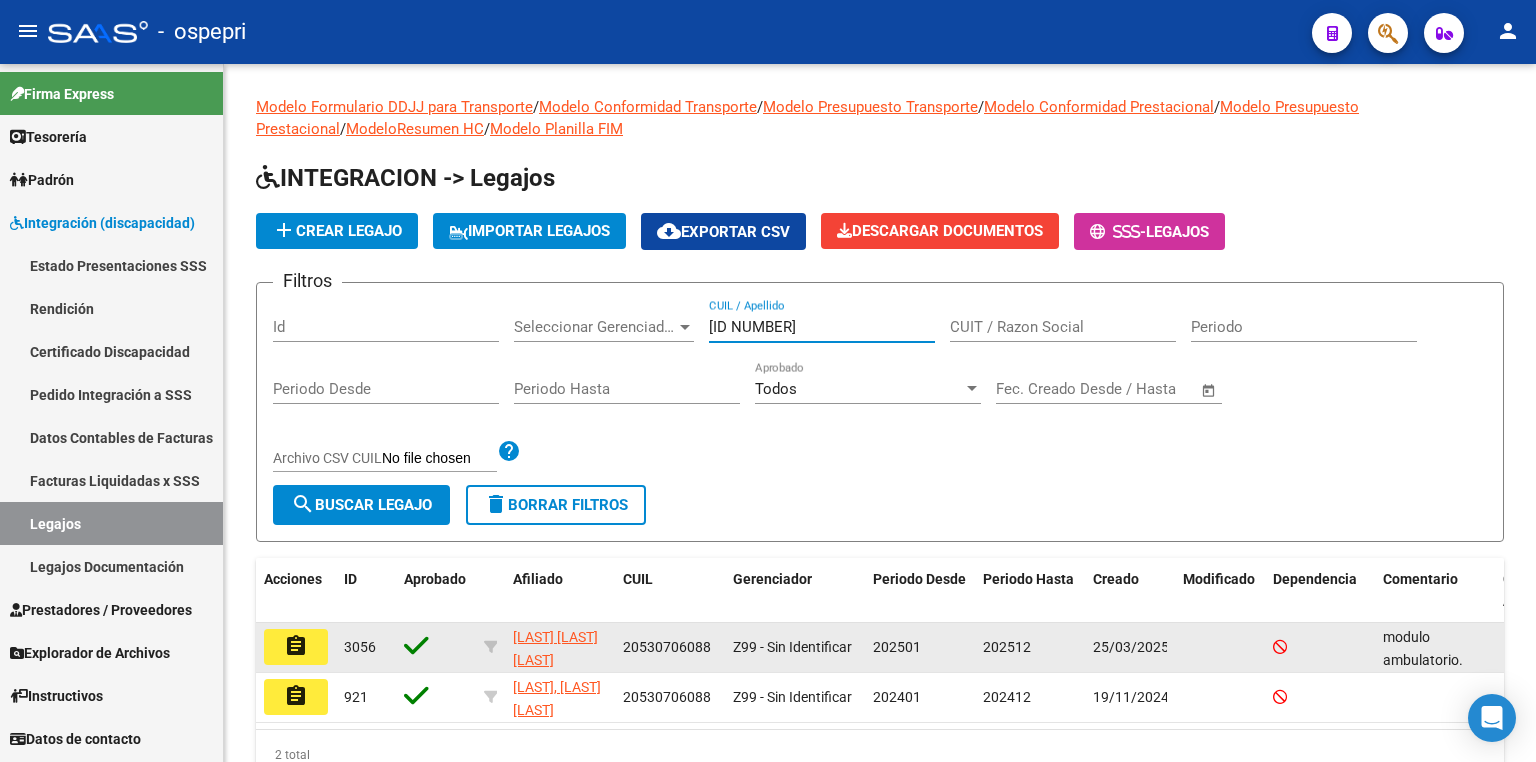 type on "[ID NUMBER]" 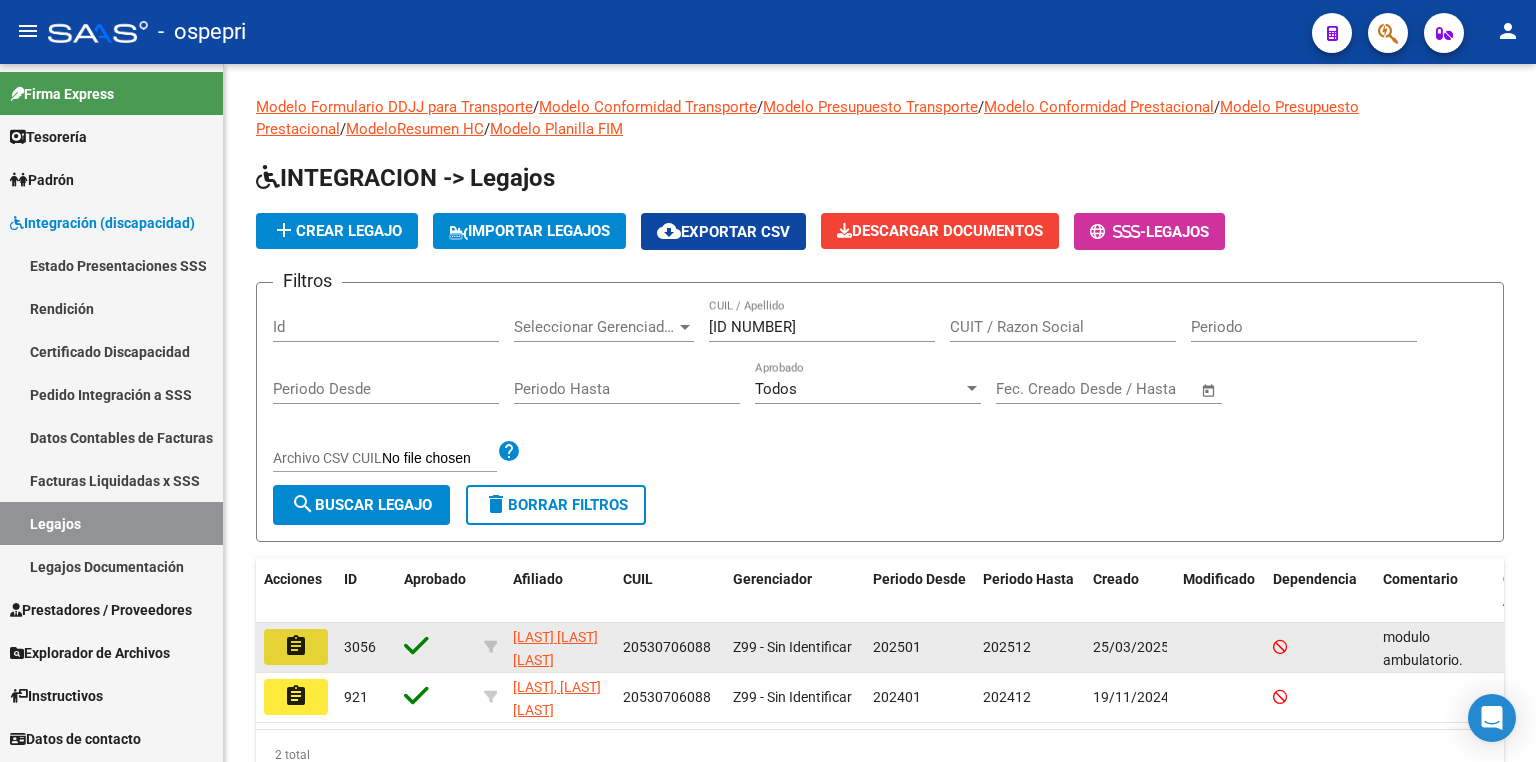 click on "assignment" 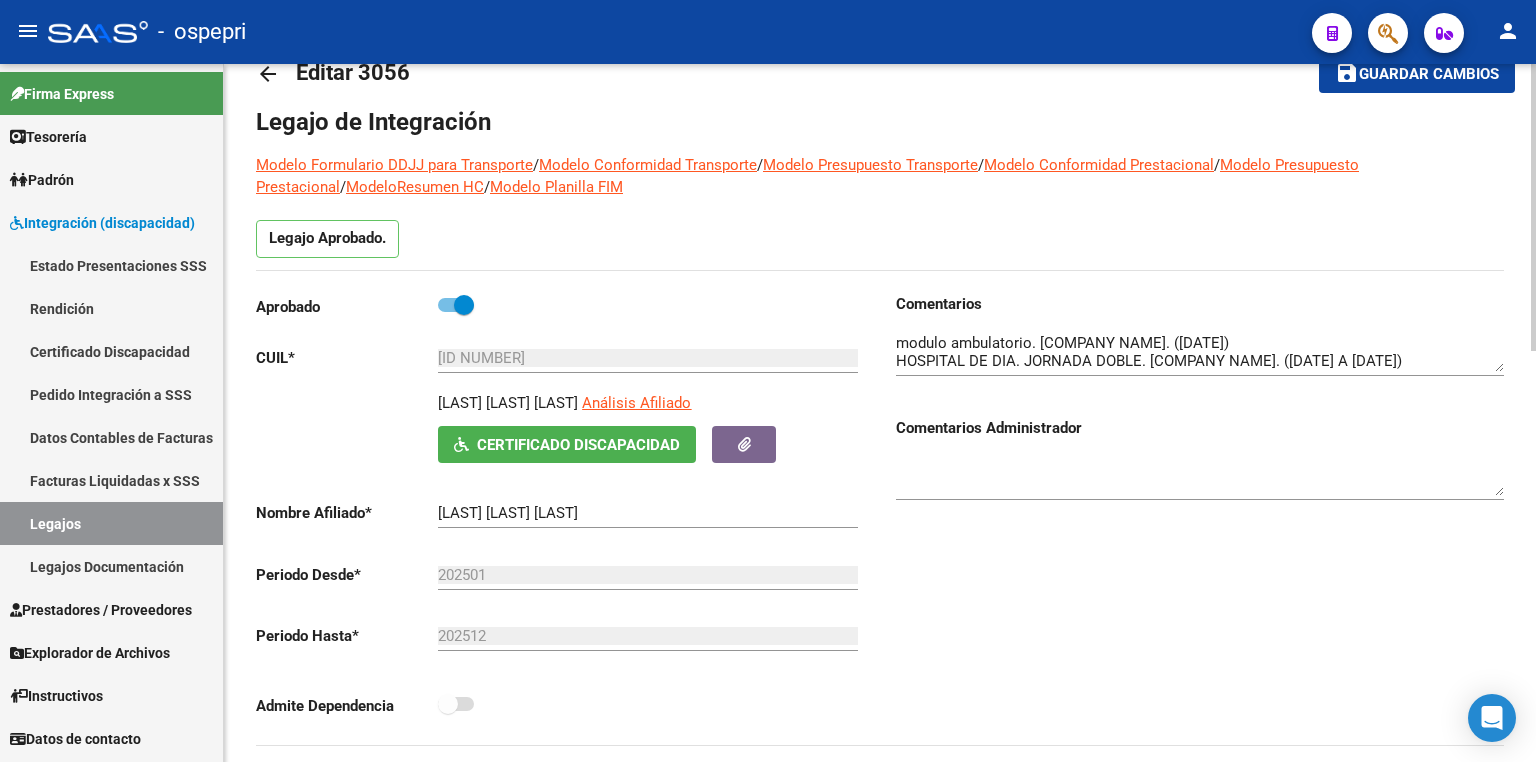 scroll, scrollTop: 80, scrollLeft: 0, axis: vertical 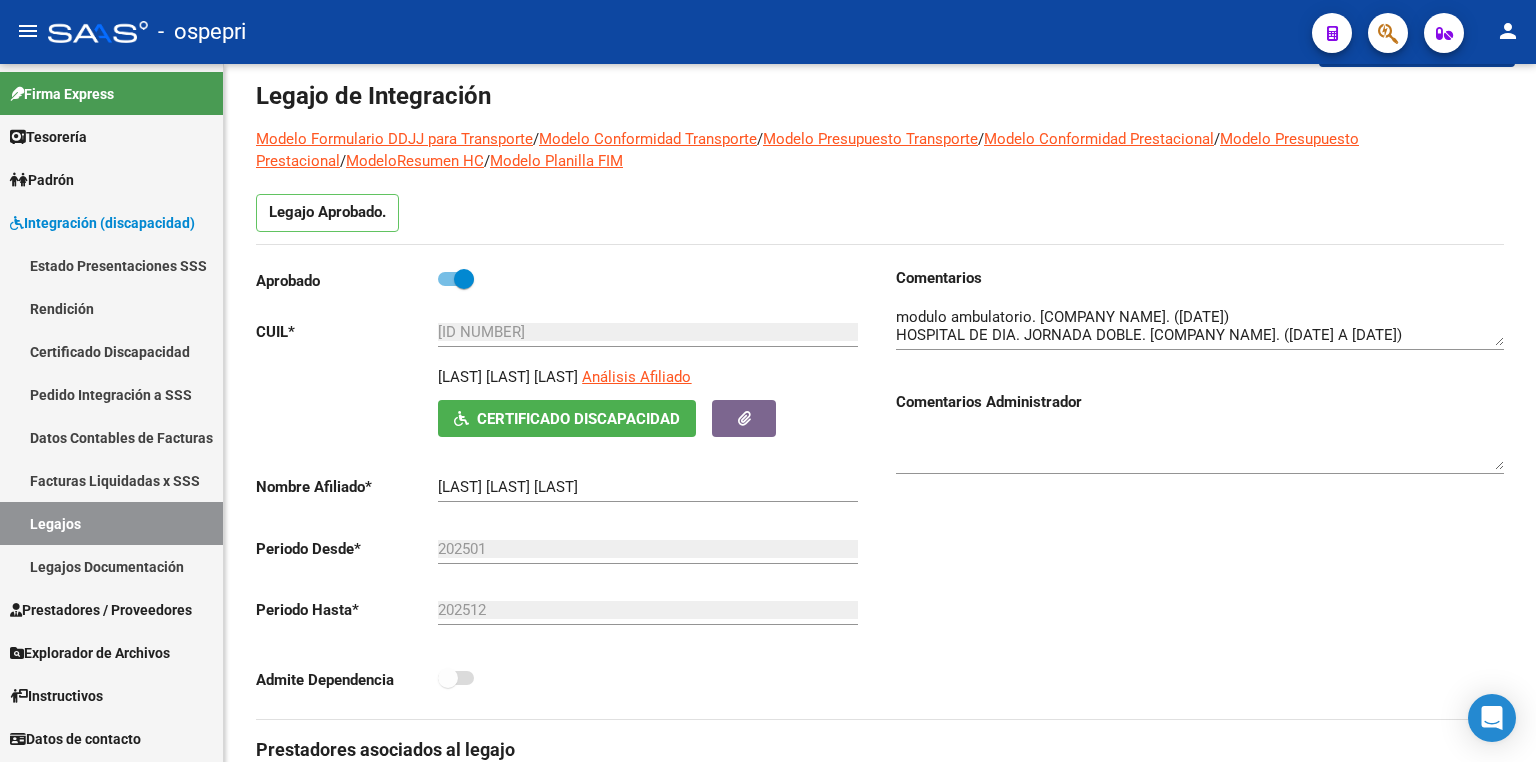 click on "Legajos" at bounding box center (111, 523) 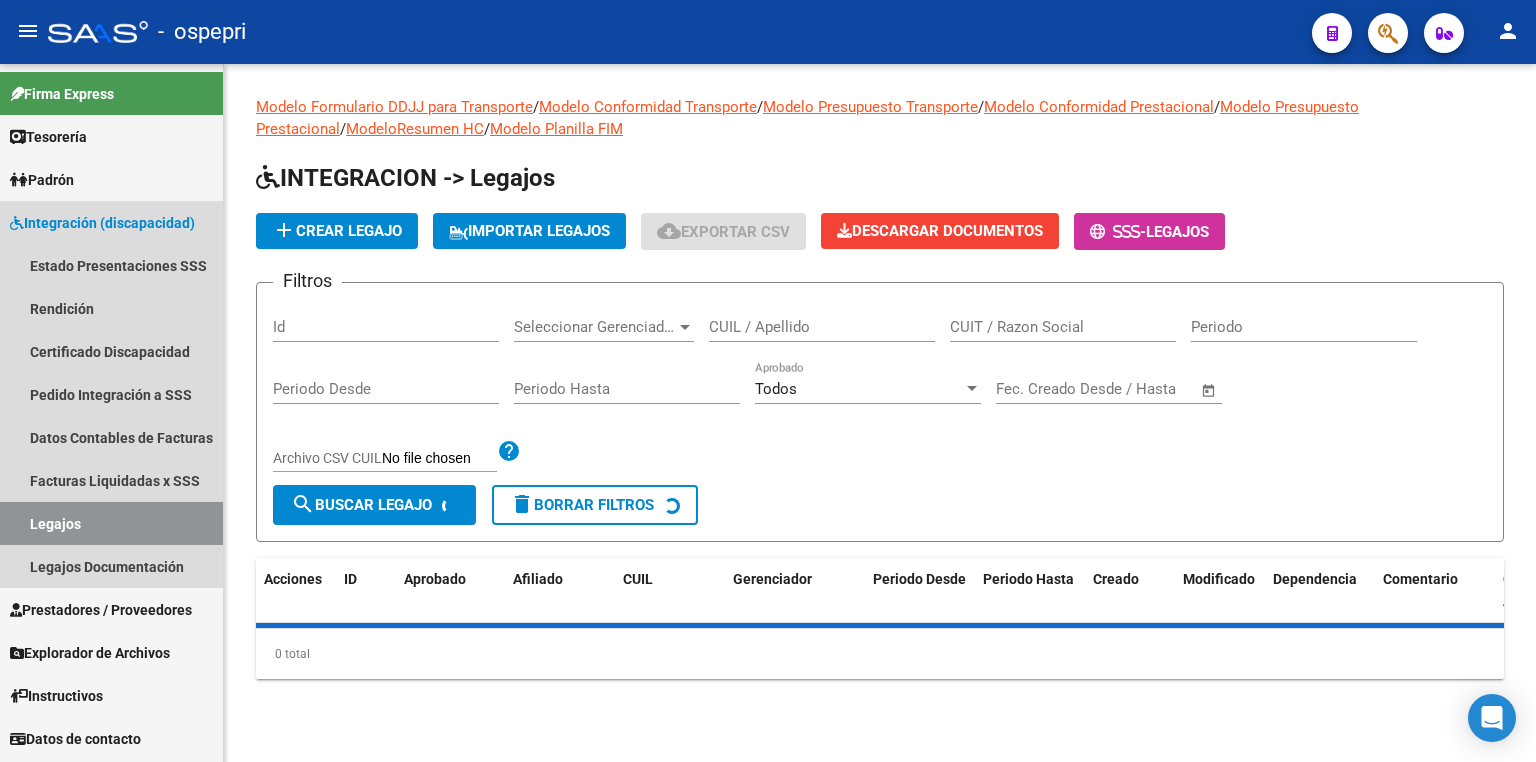 scroll, scrollTop: 0, scrollLeft: 0, axis: both 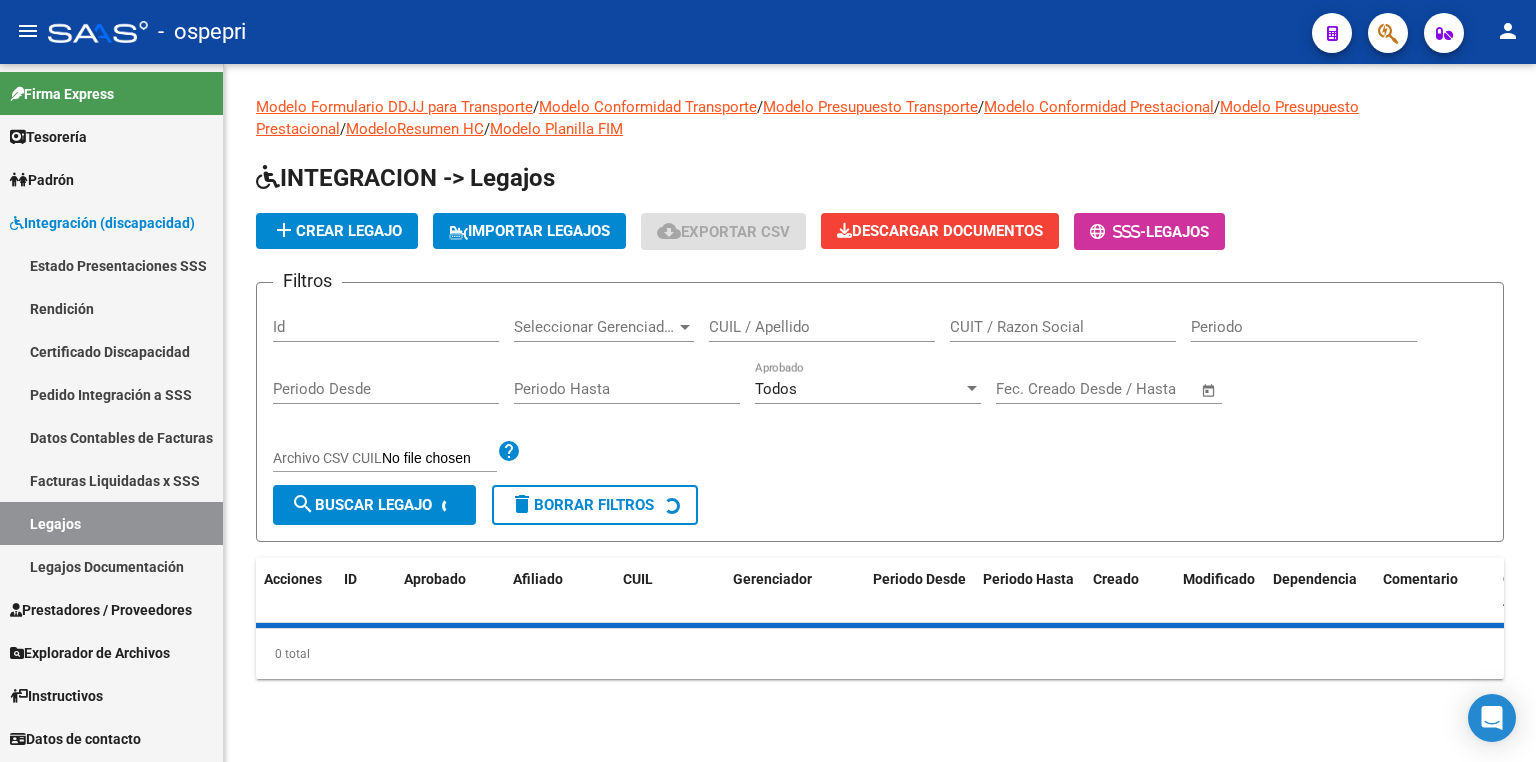 click on "CUIL / Apellido" at bounding box center (822, 327) 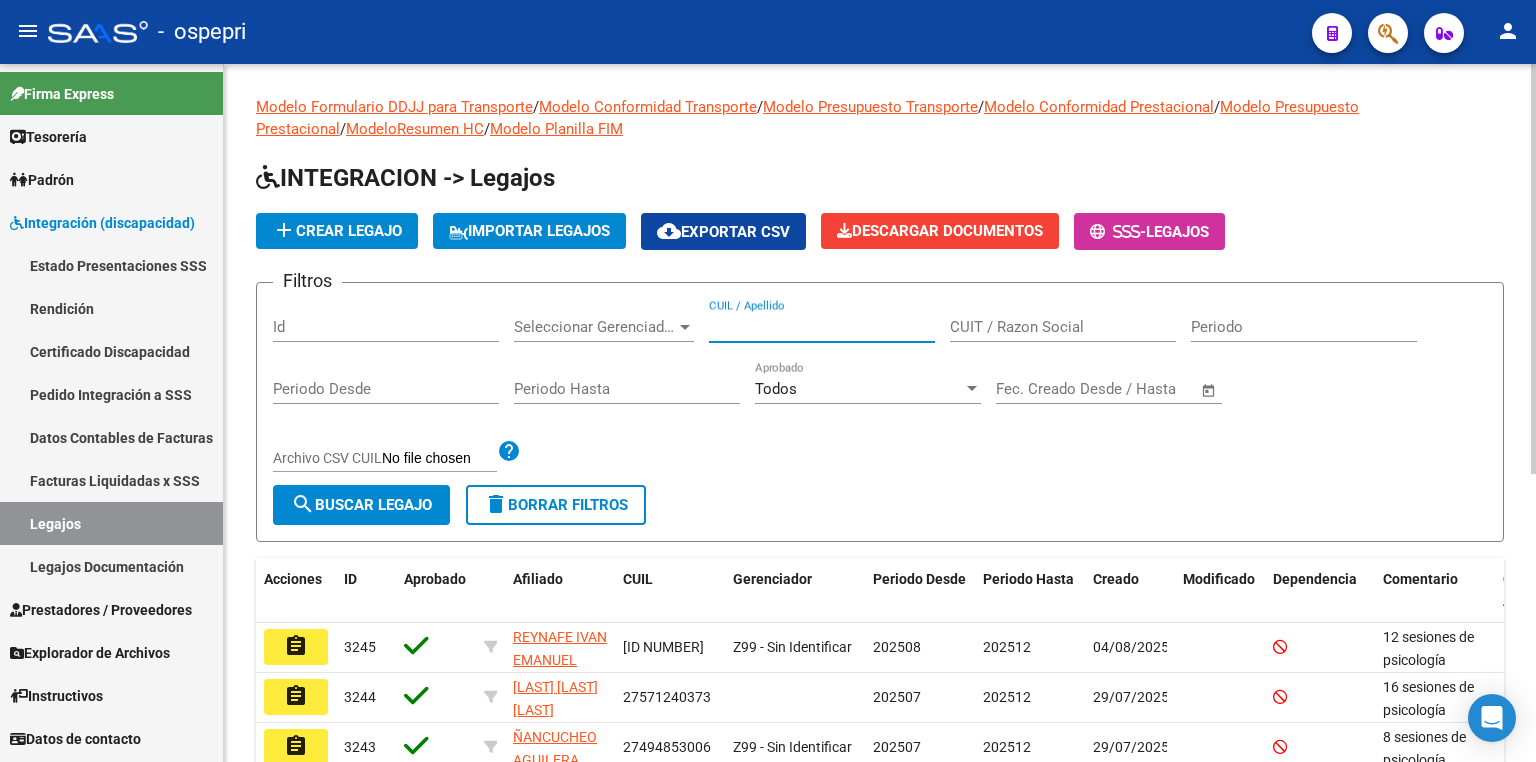 paste on "[PHONE]" 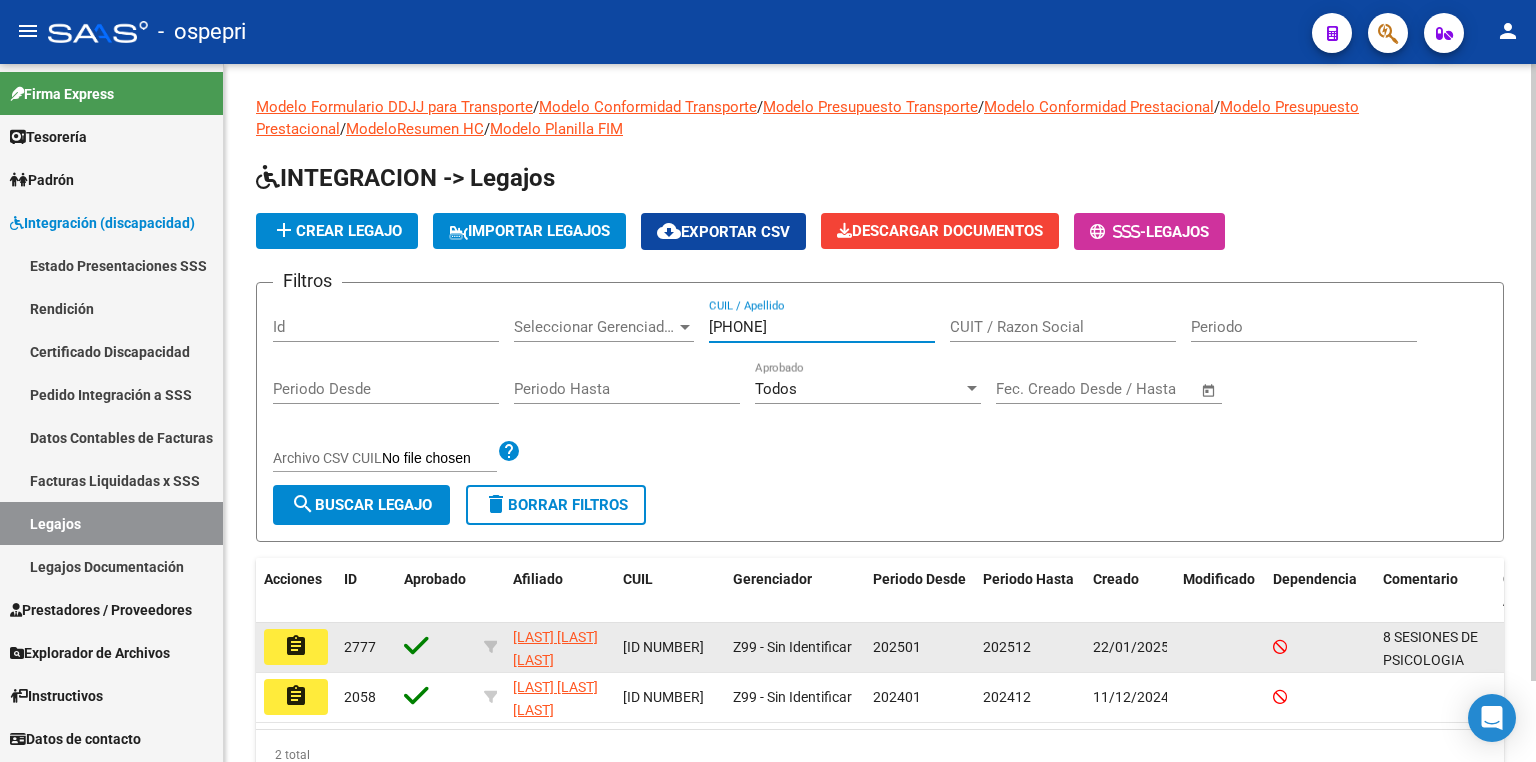 type on "[PHONE]" 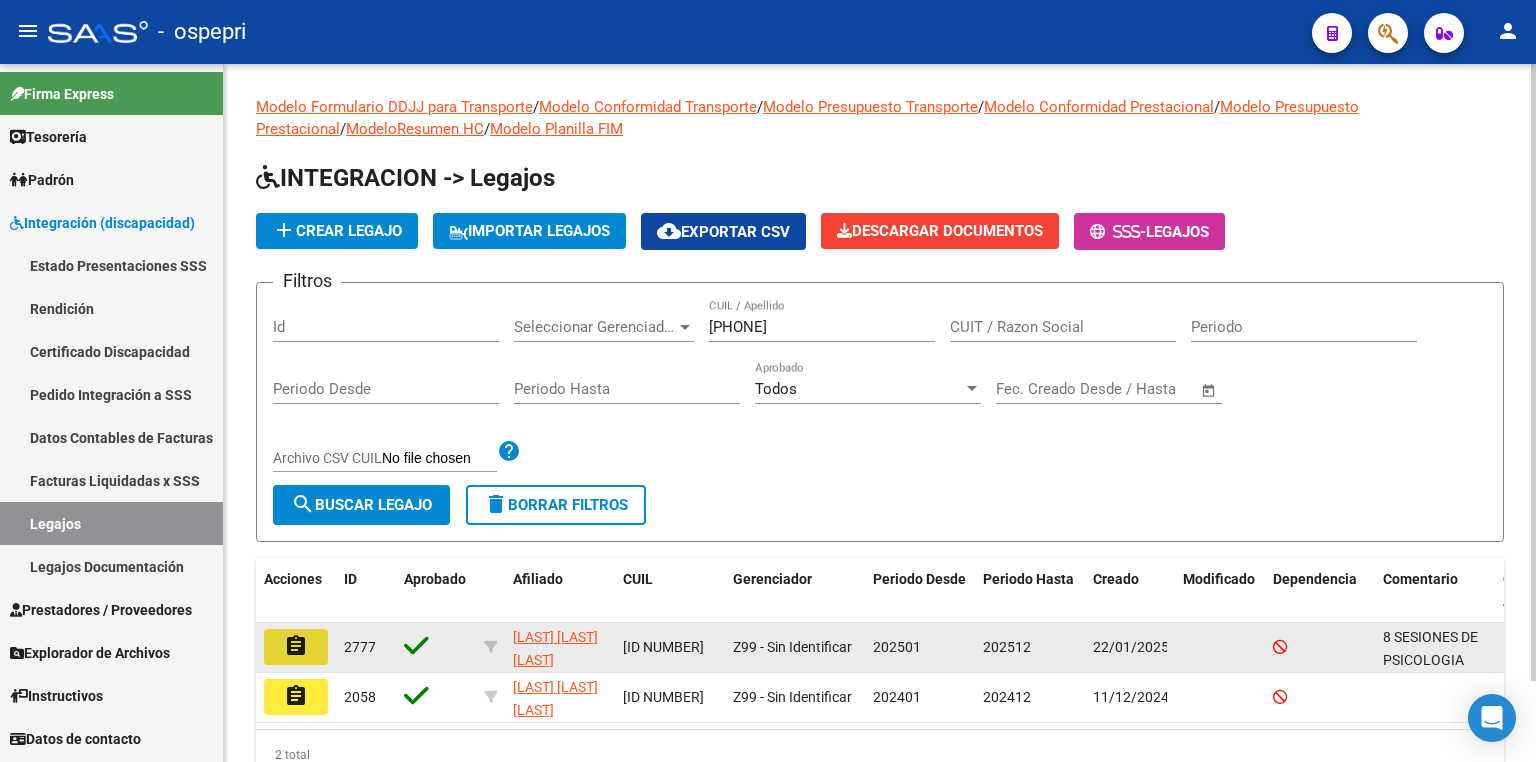 click on "assignment" 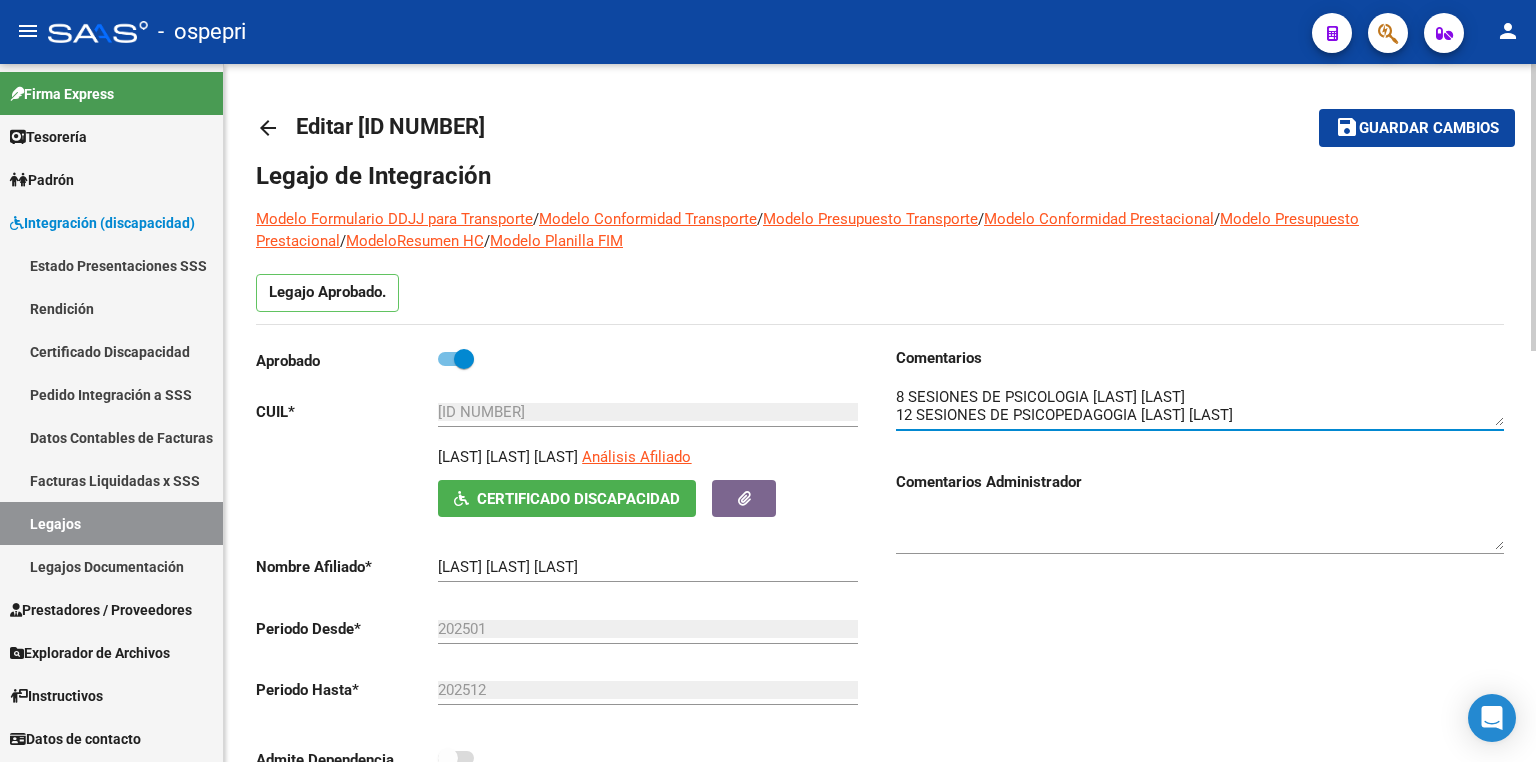 click at bounding box center (1200, 406) 